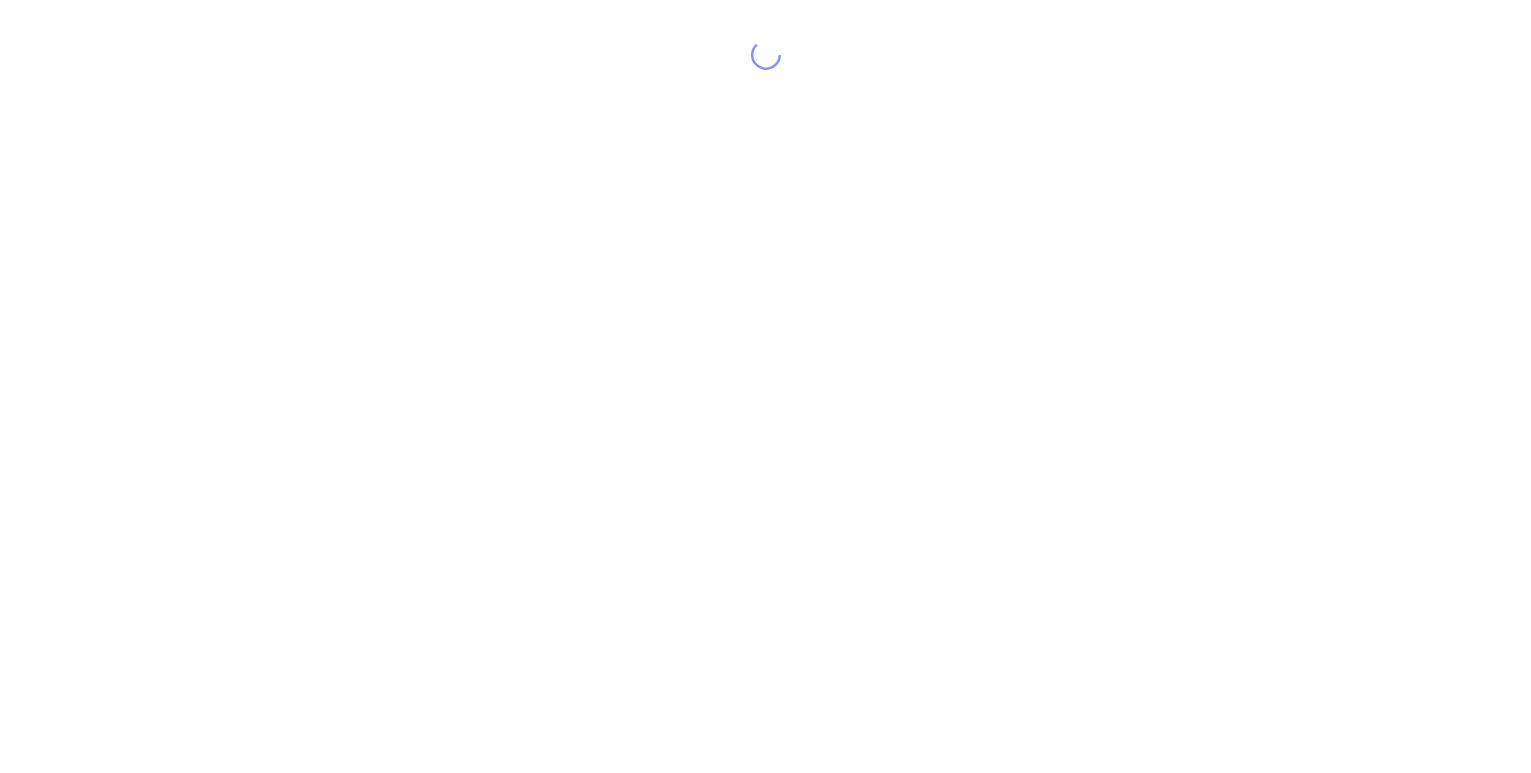 scroll, scrollTop: 0, scrollLeft: 0, axis: both 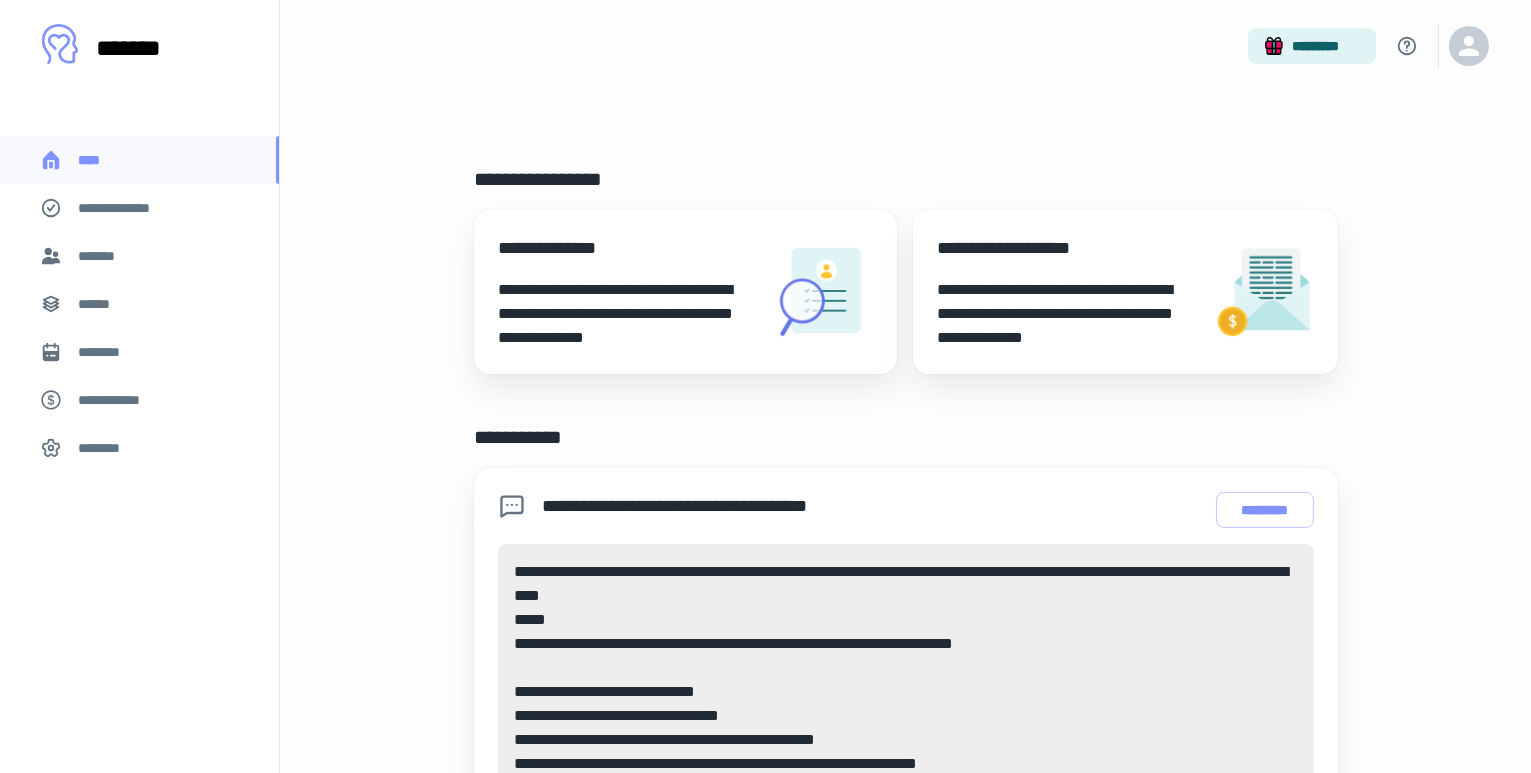 click on "**********" at bounding box center (1067, 248) 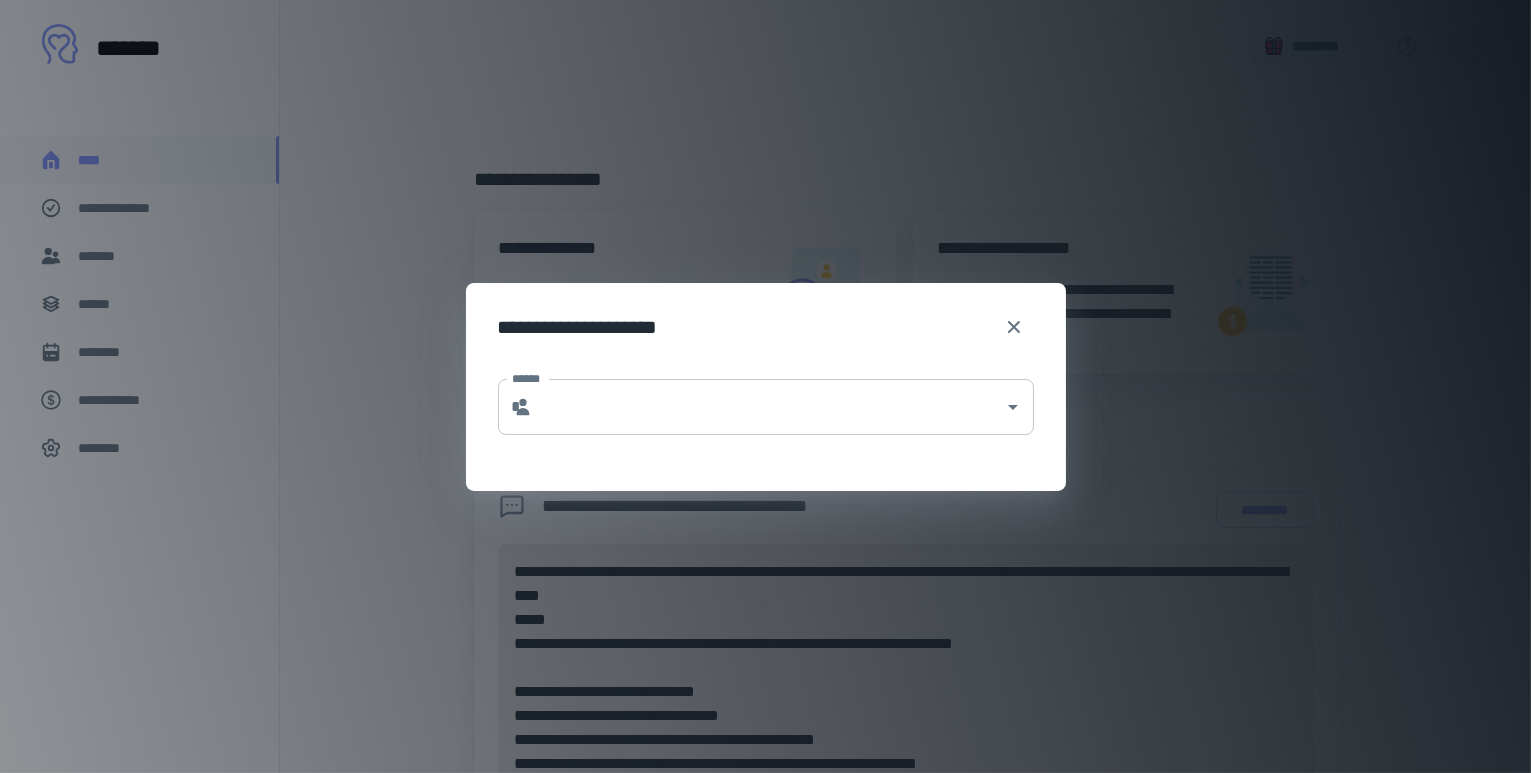 click on "******" at bounding box center (768, 407) 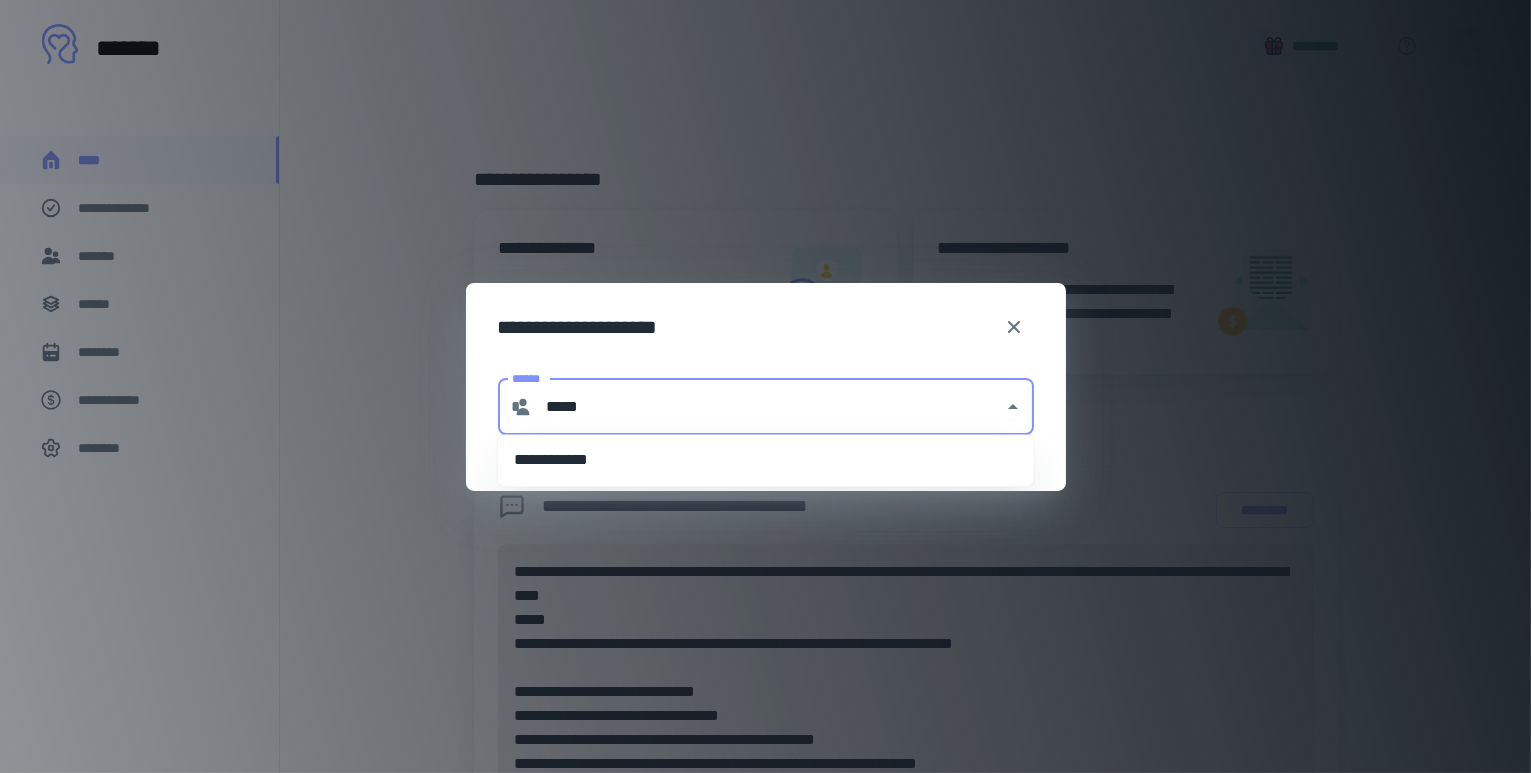 click on "**********" at bounding box center (766, 460) 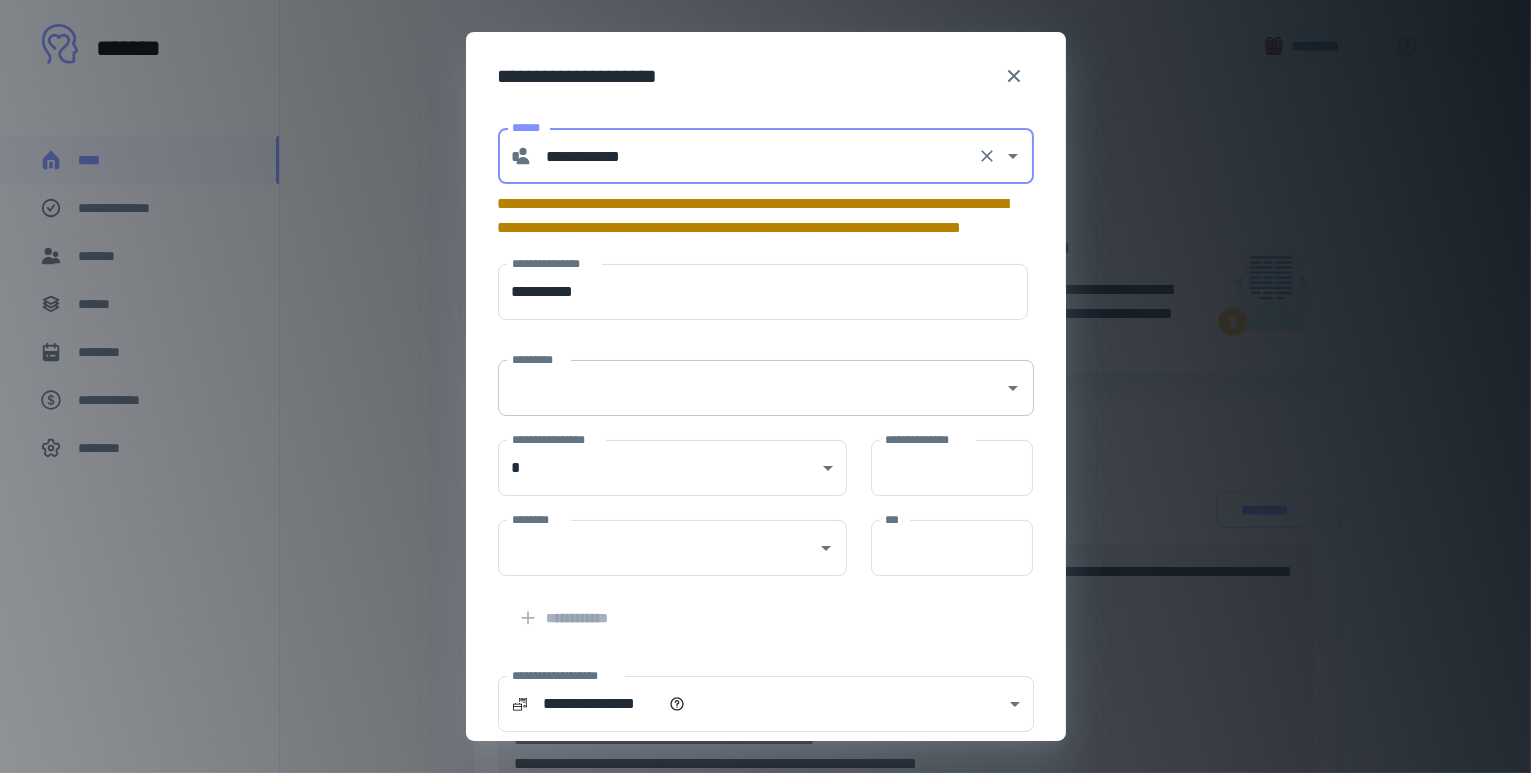 type on "**********" 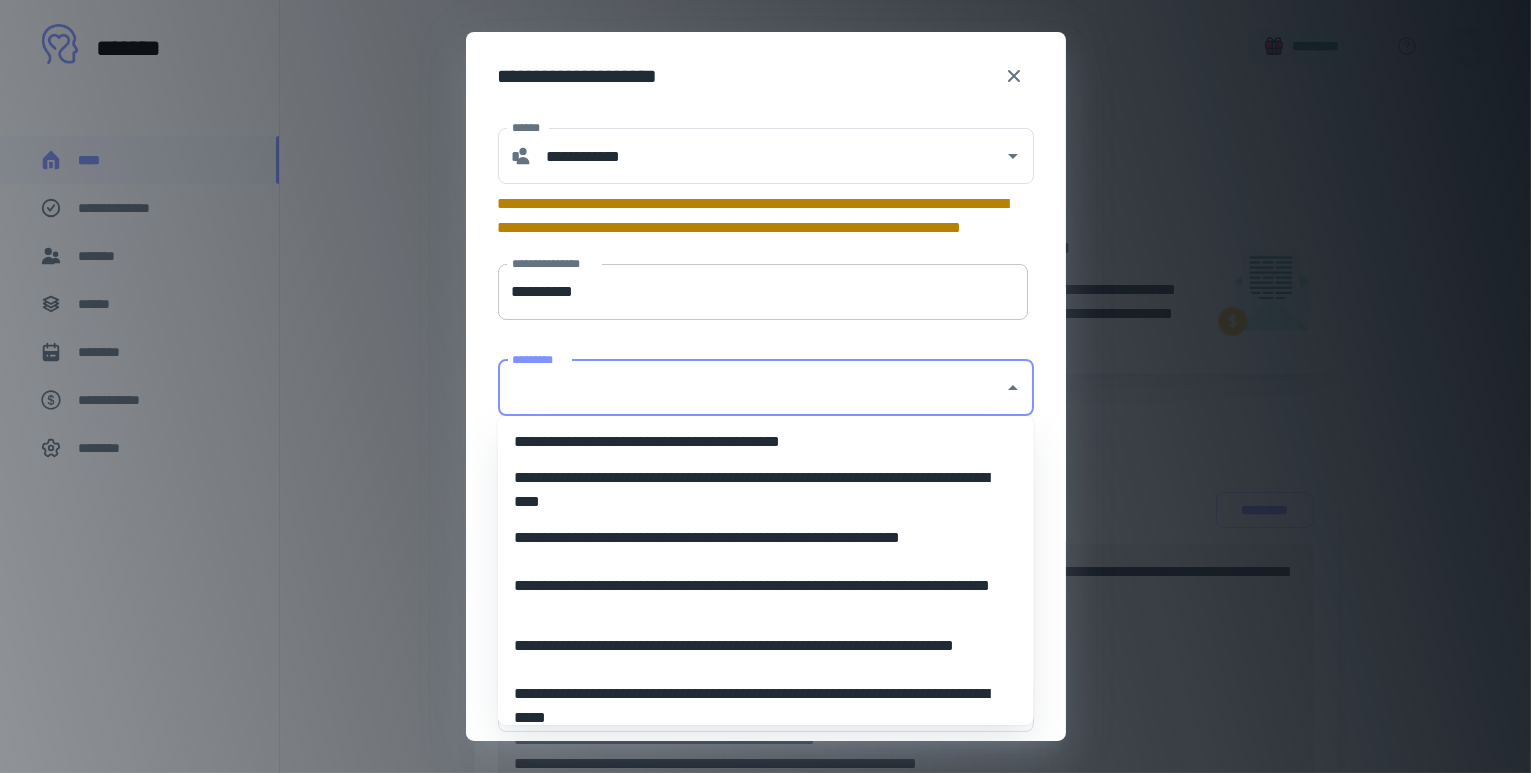 click on "**********" at bounding box center (763, 292) 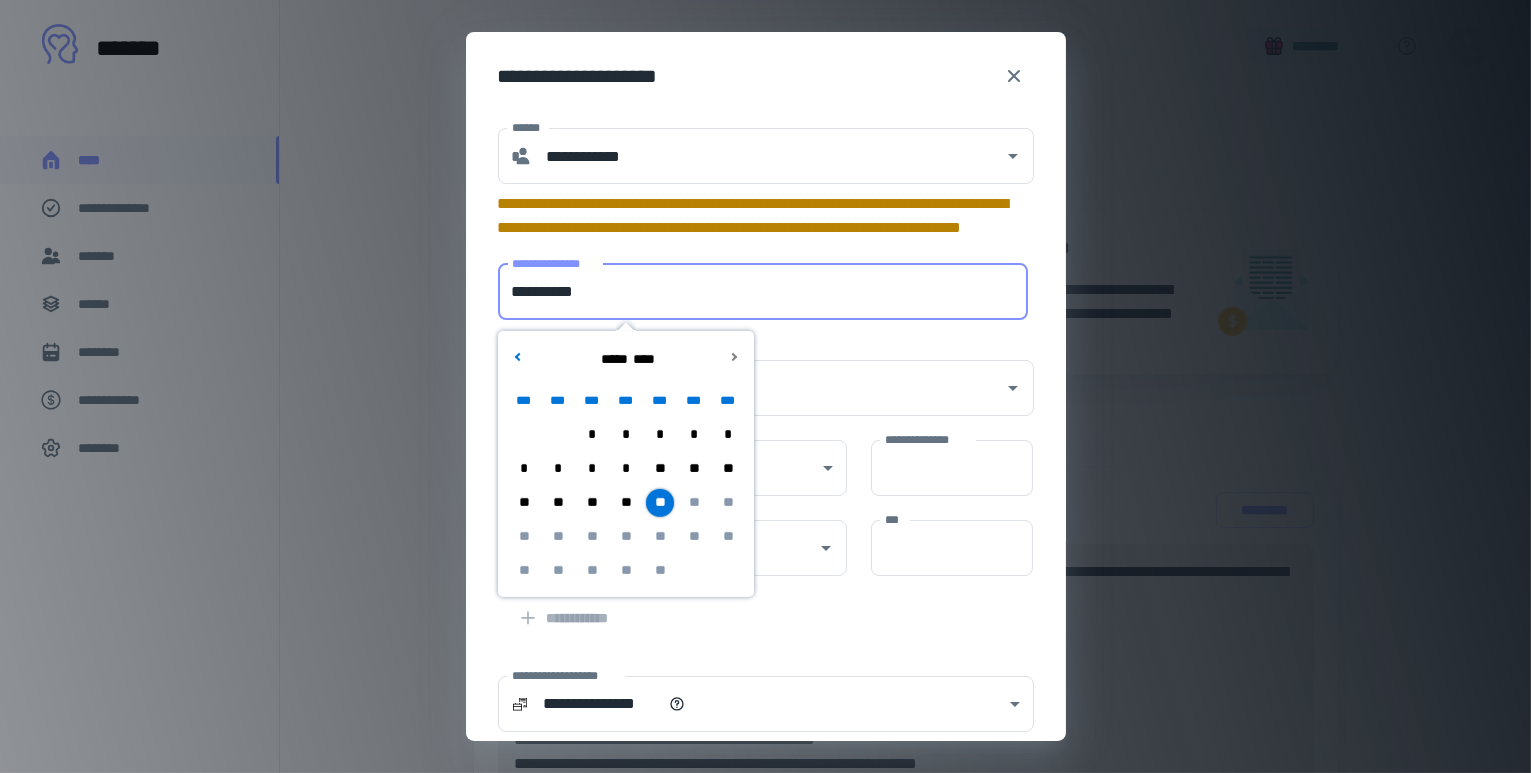 click on "**" at bounding box center [625, 503] 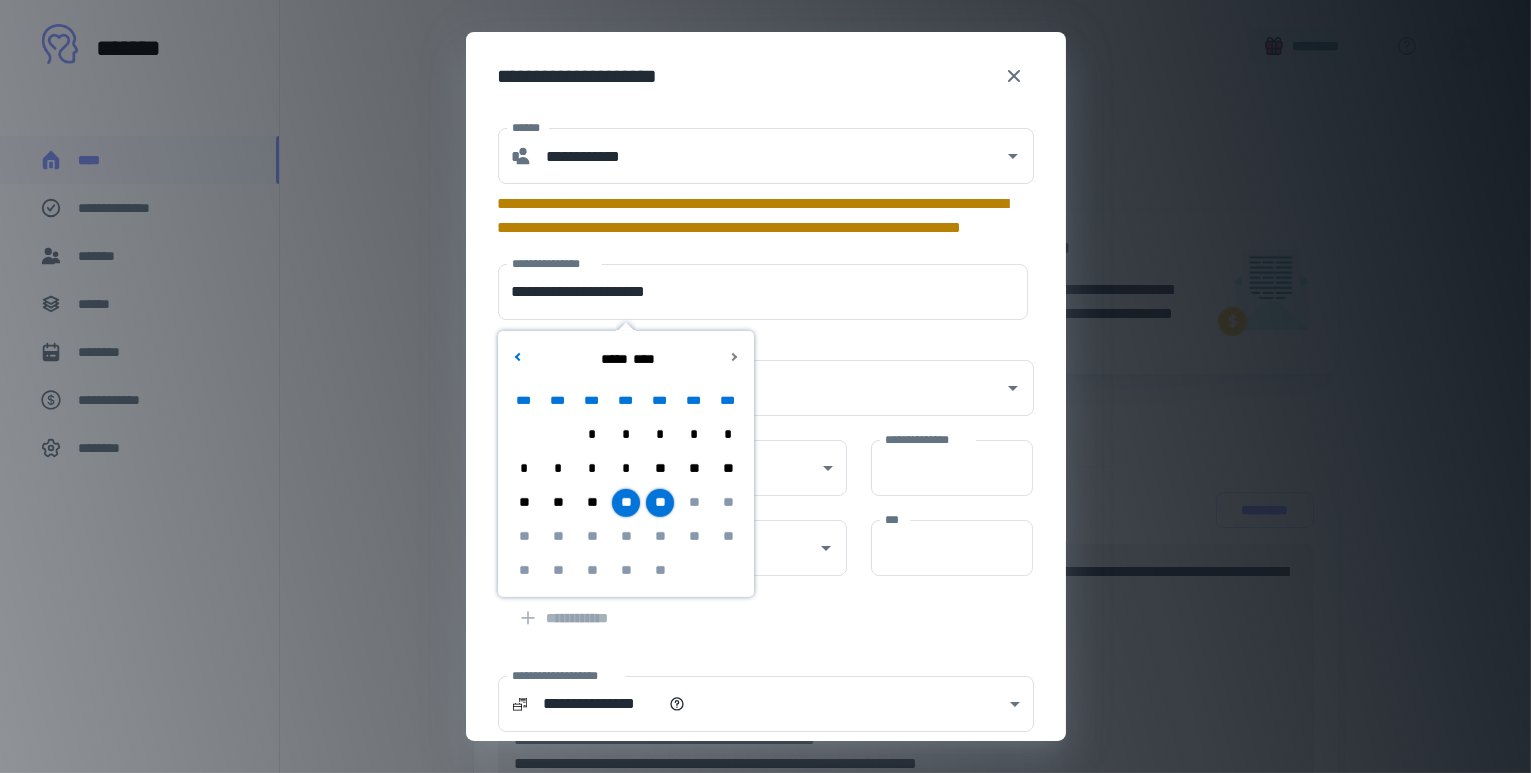click on "**" at bounding box center (659, 503) 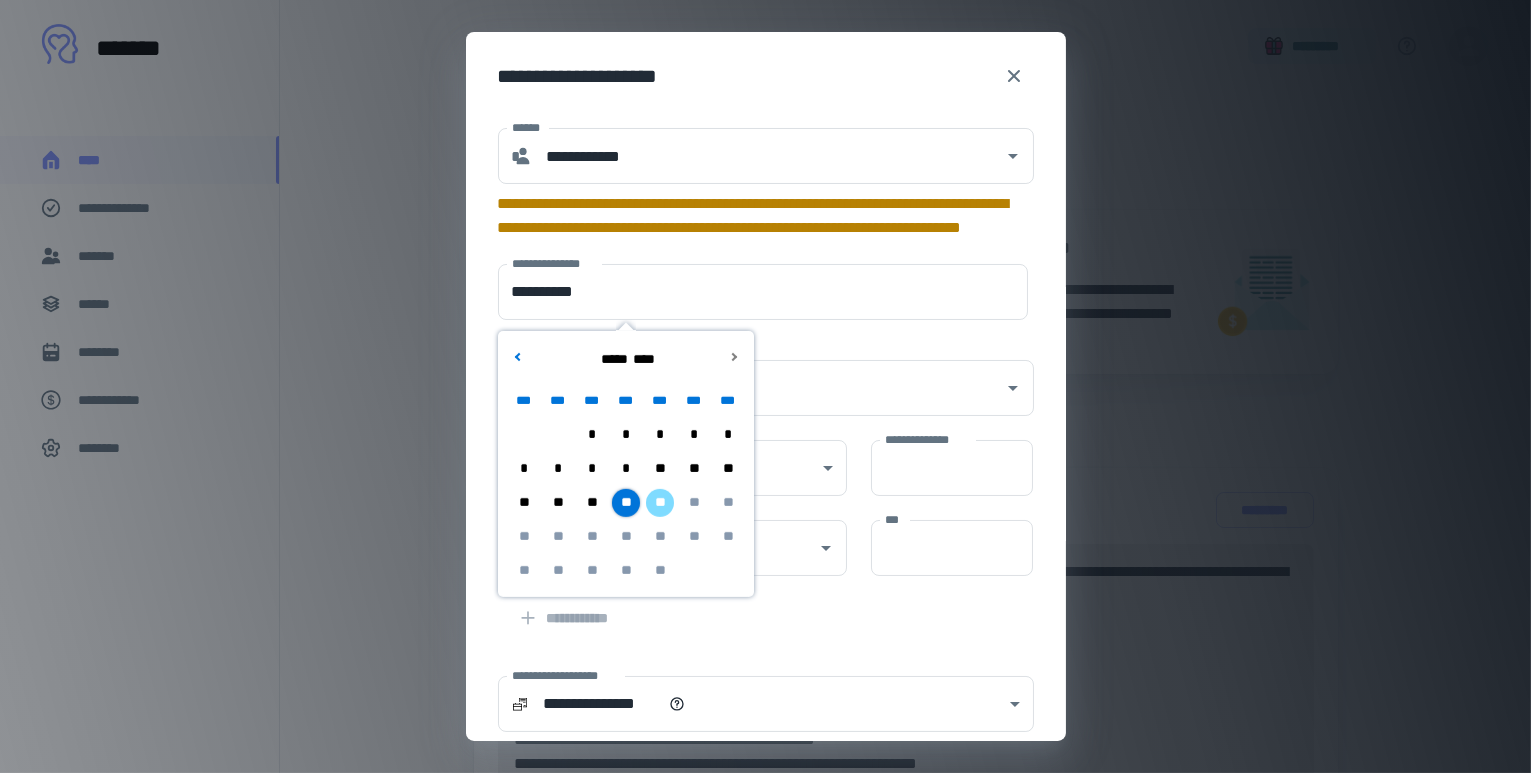 click on "**********" at bounding box center (766, 478) 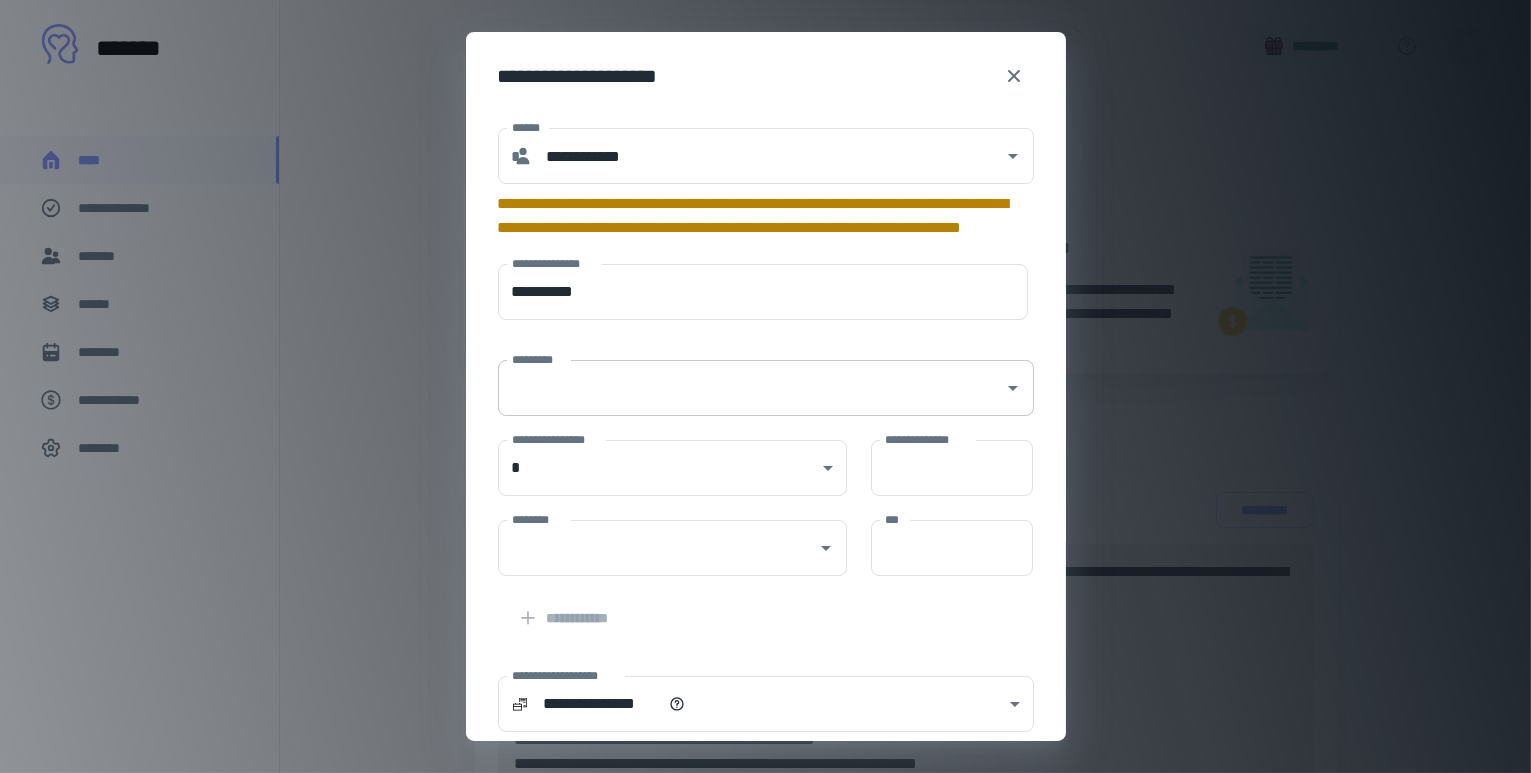 click on "*********" at bounding box center (751, 388) 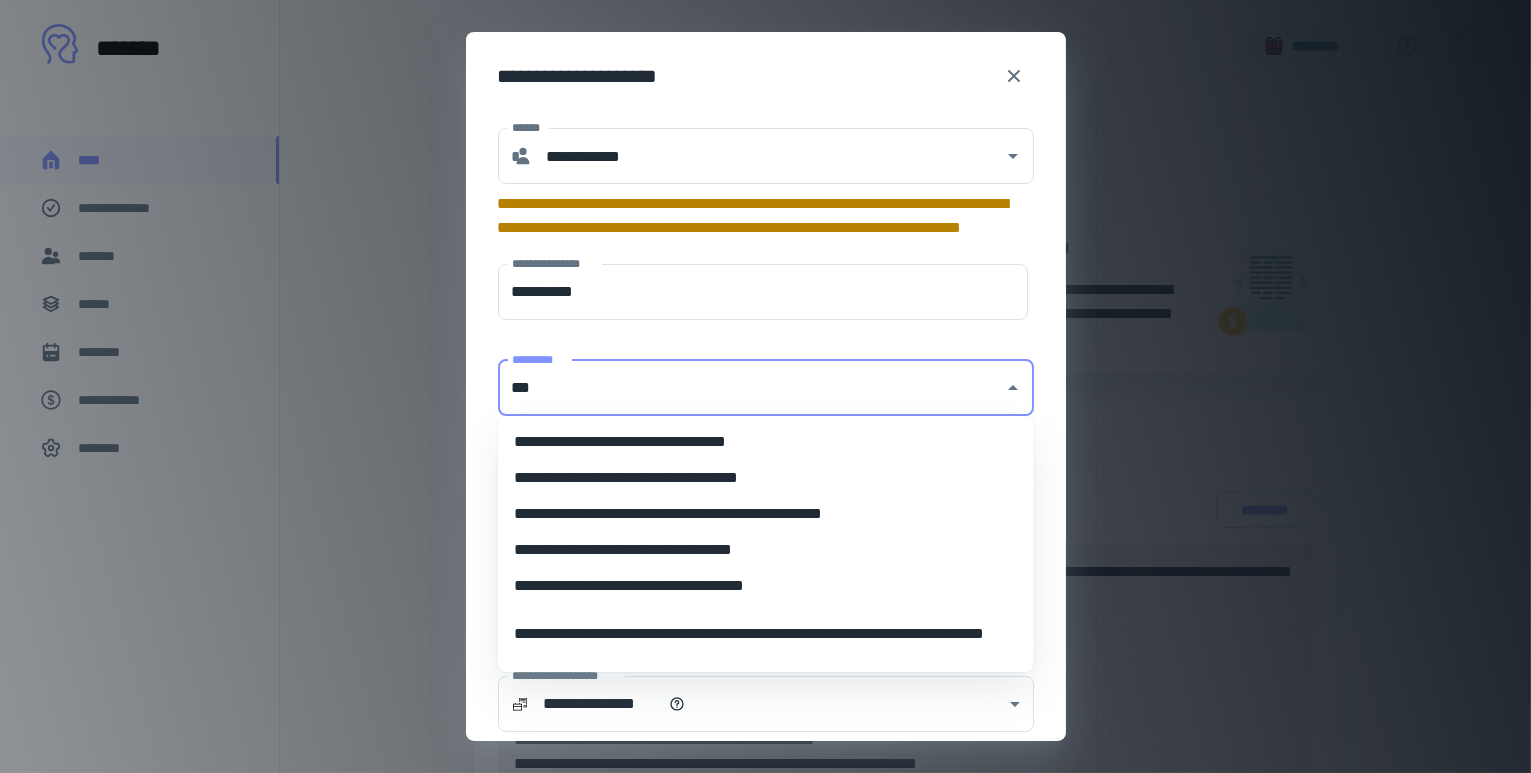 click on "**********" at bounding box center [766, 478] 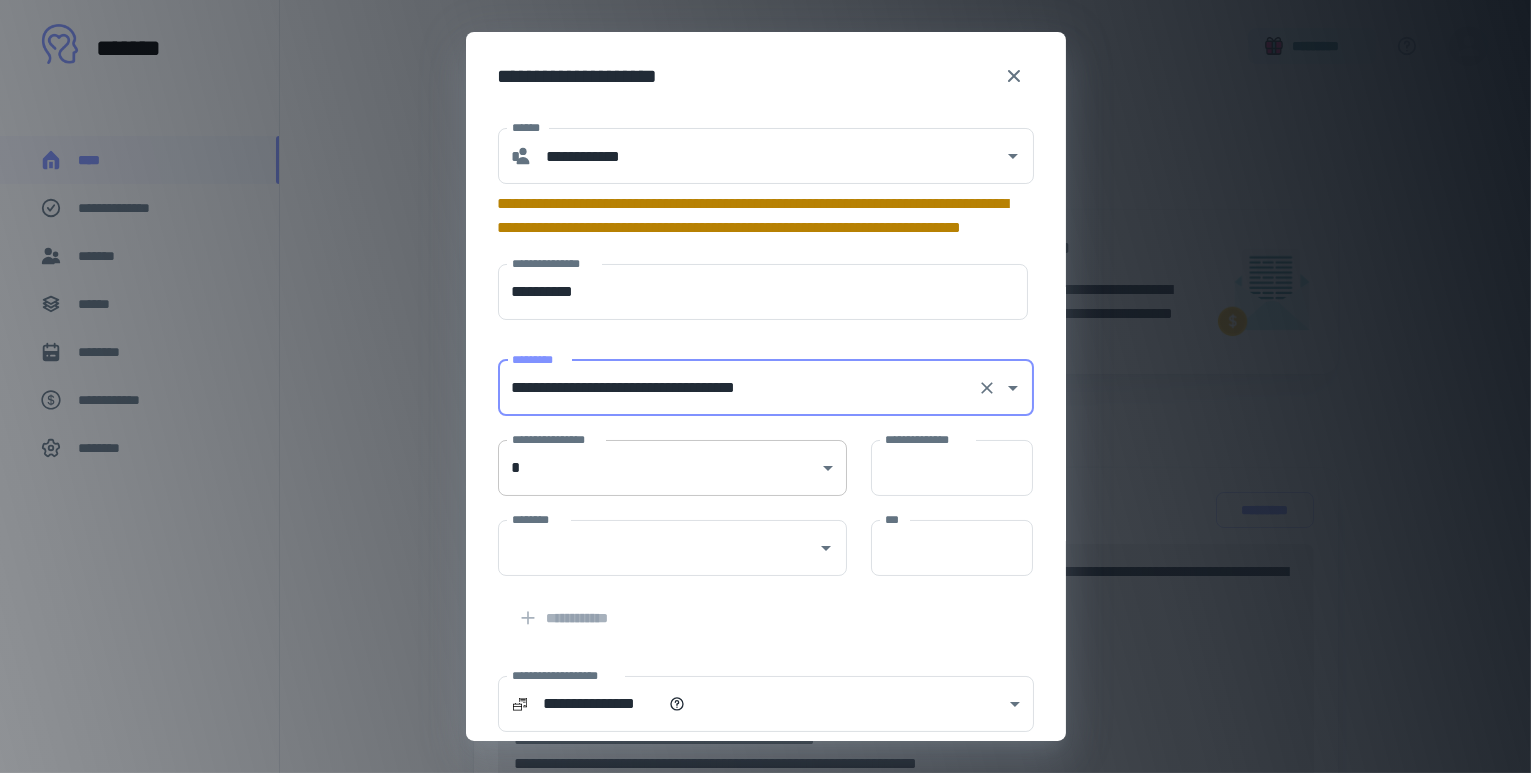 type on "**********" 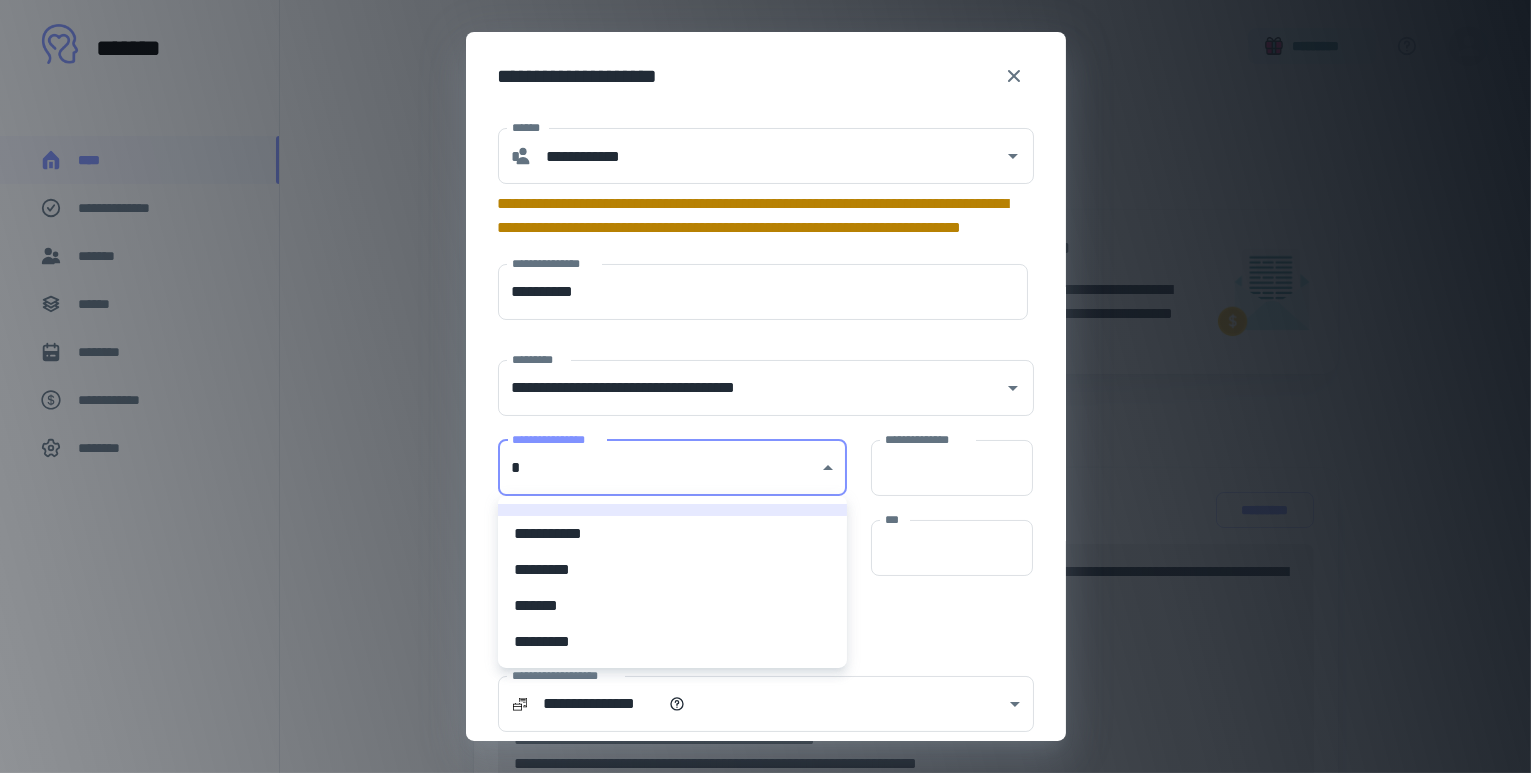 click on "*********" at bounding box center [672, 570] 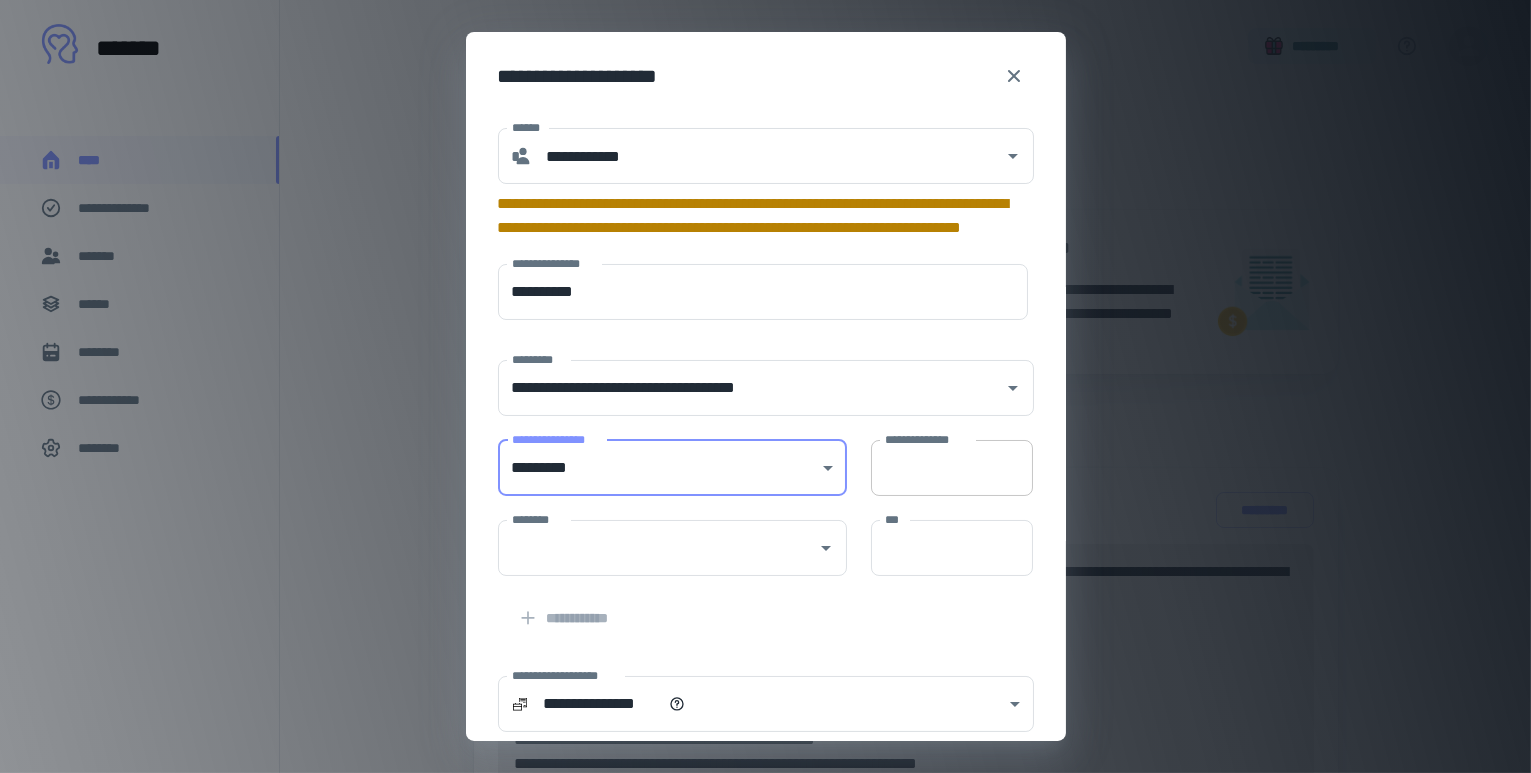 click on "**********" at bounding box center (952, 468) 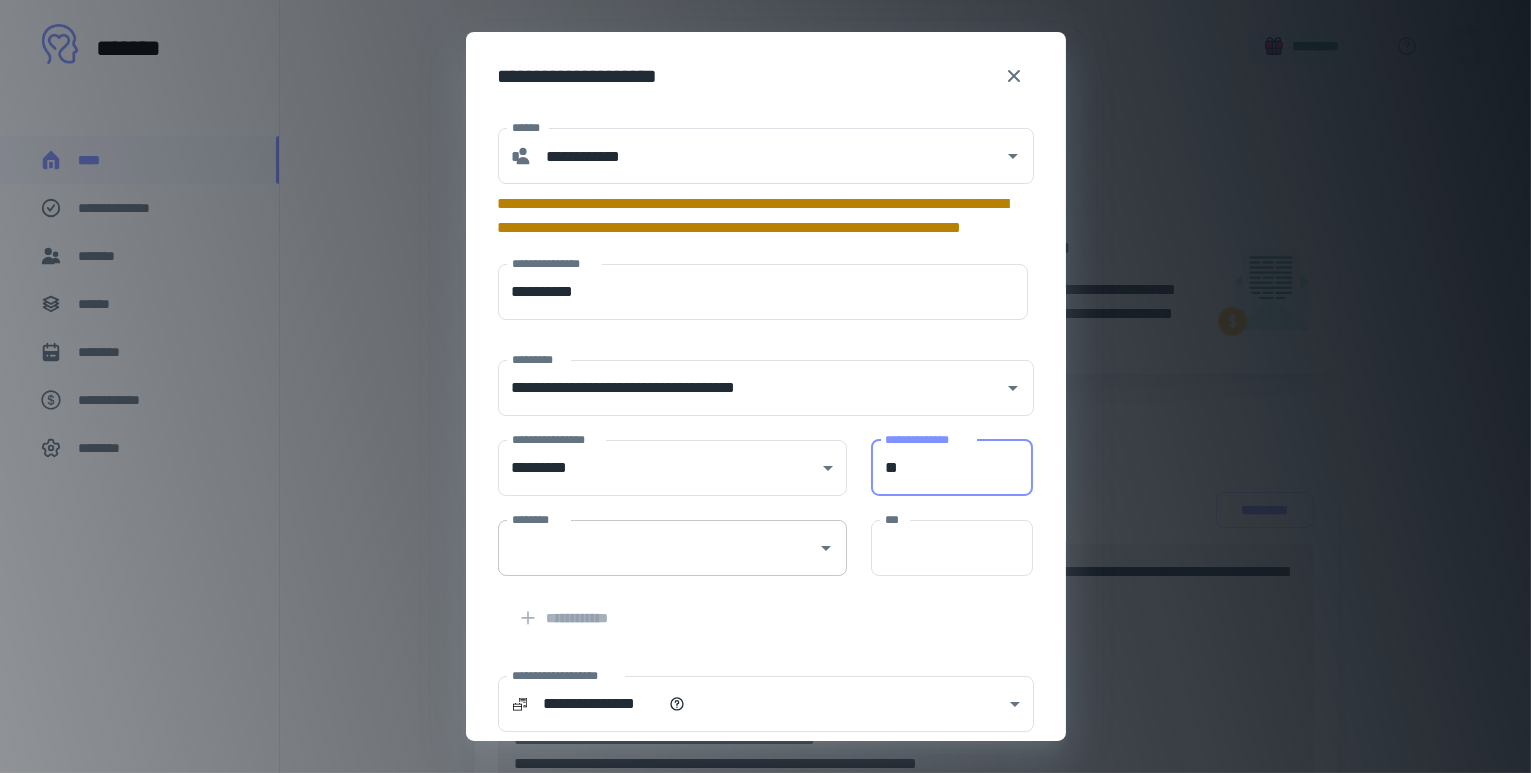 type on "**" 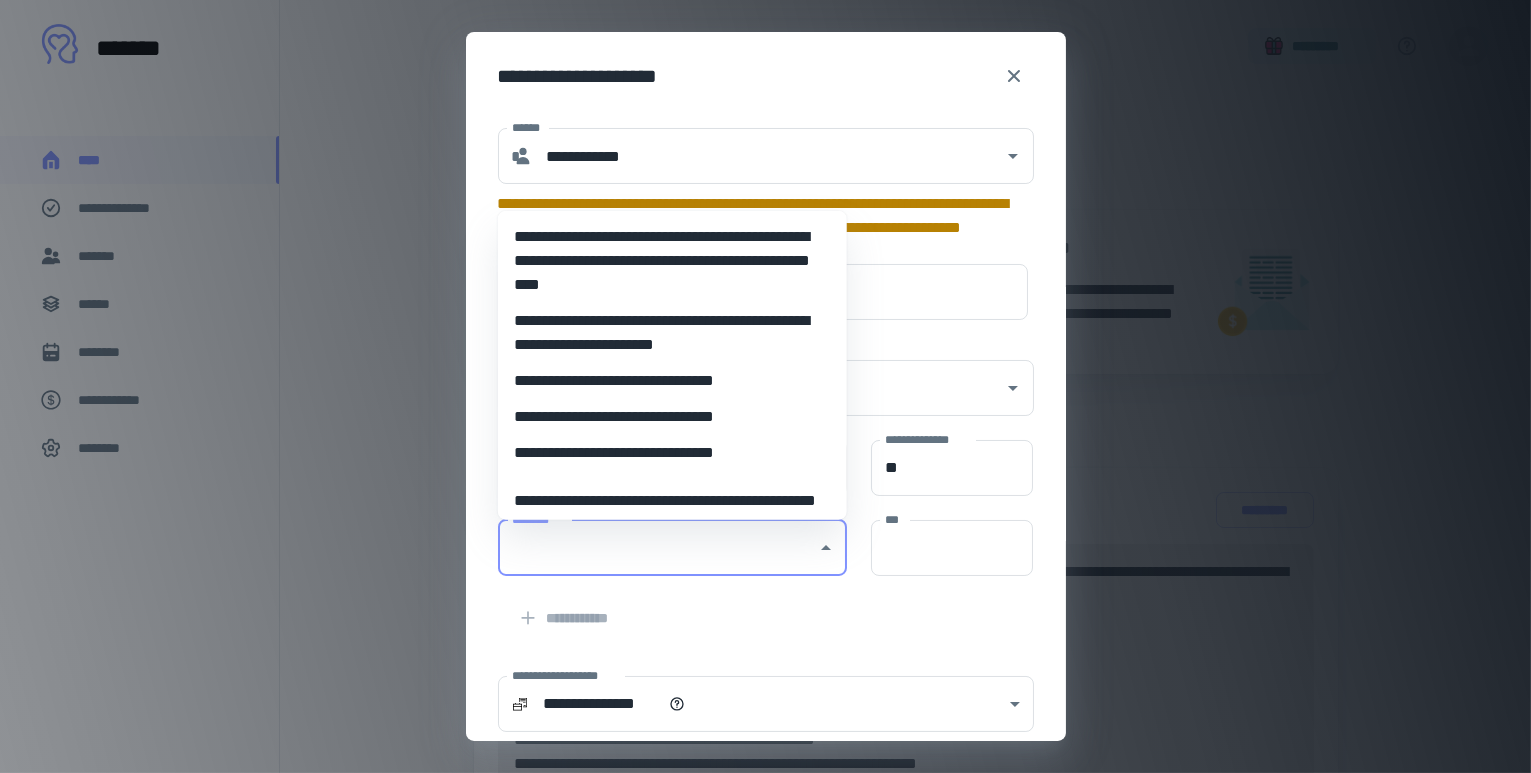 click on "**********" at bounding box center (672, 452) 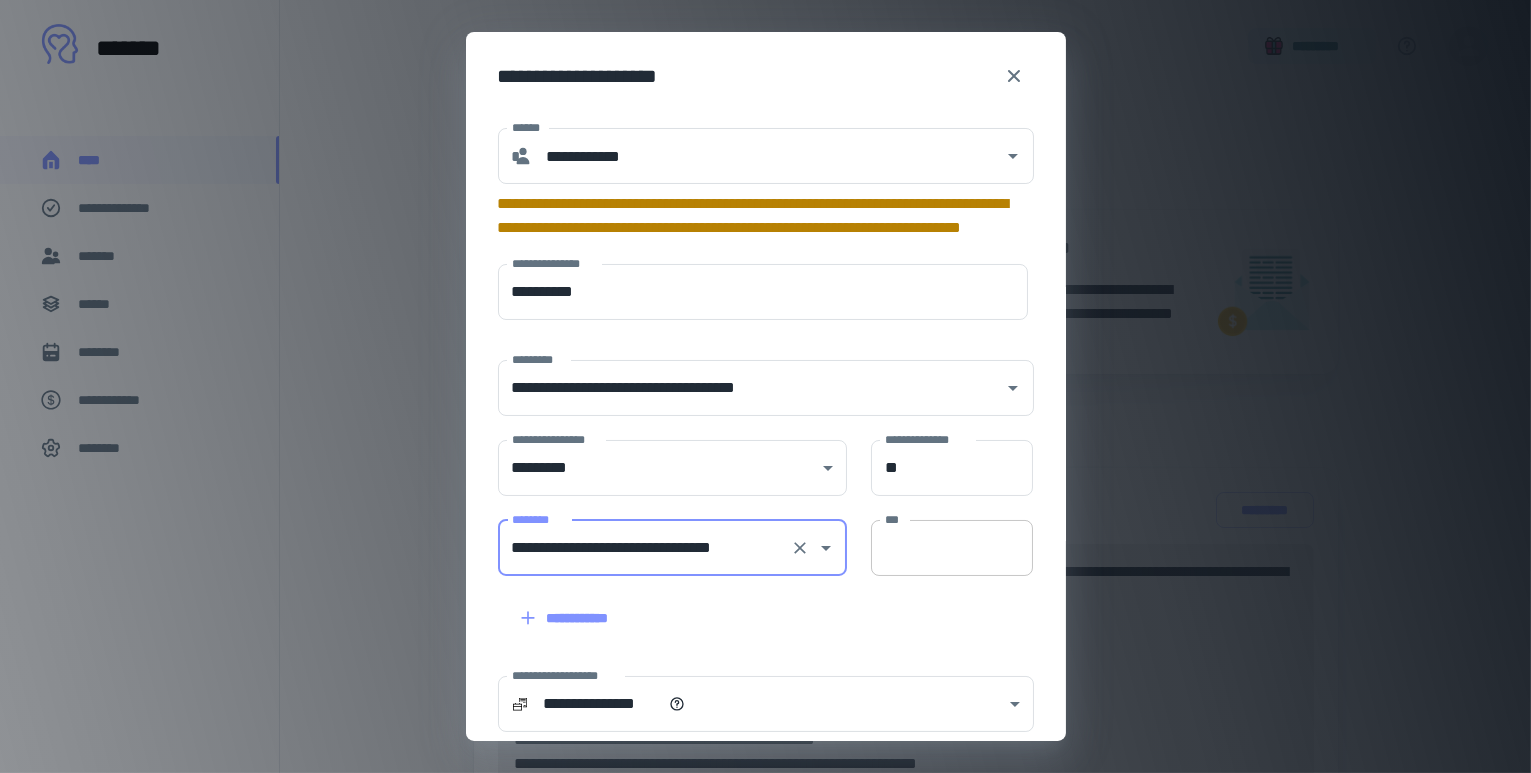 click on "***" at bounding box center (952, 548) 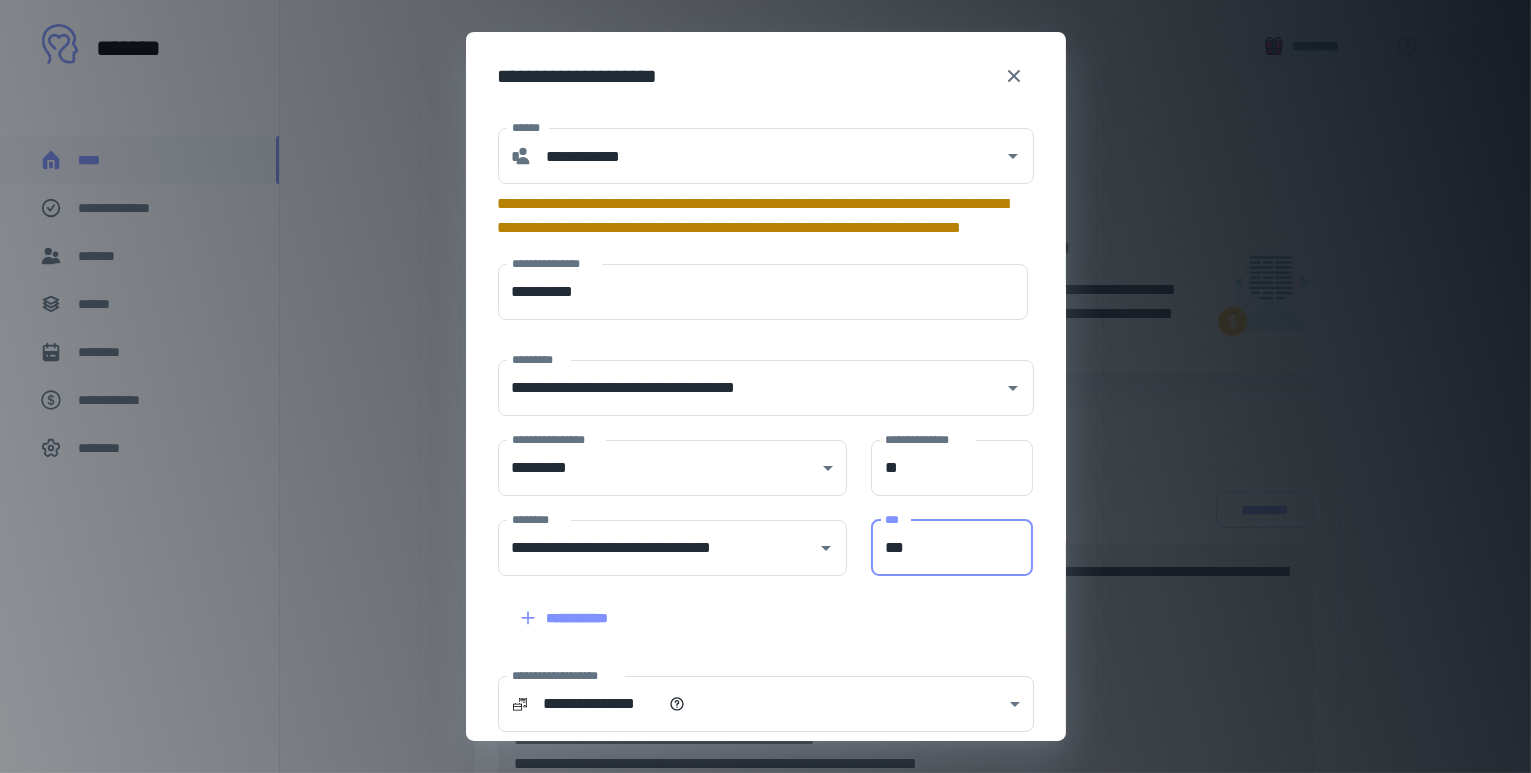 type on "***" 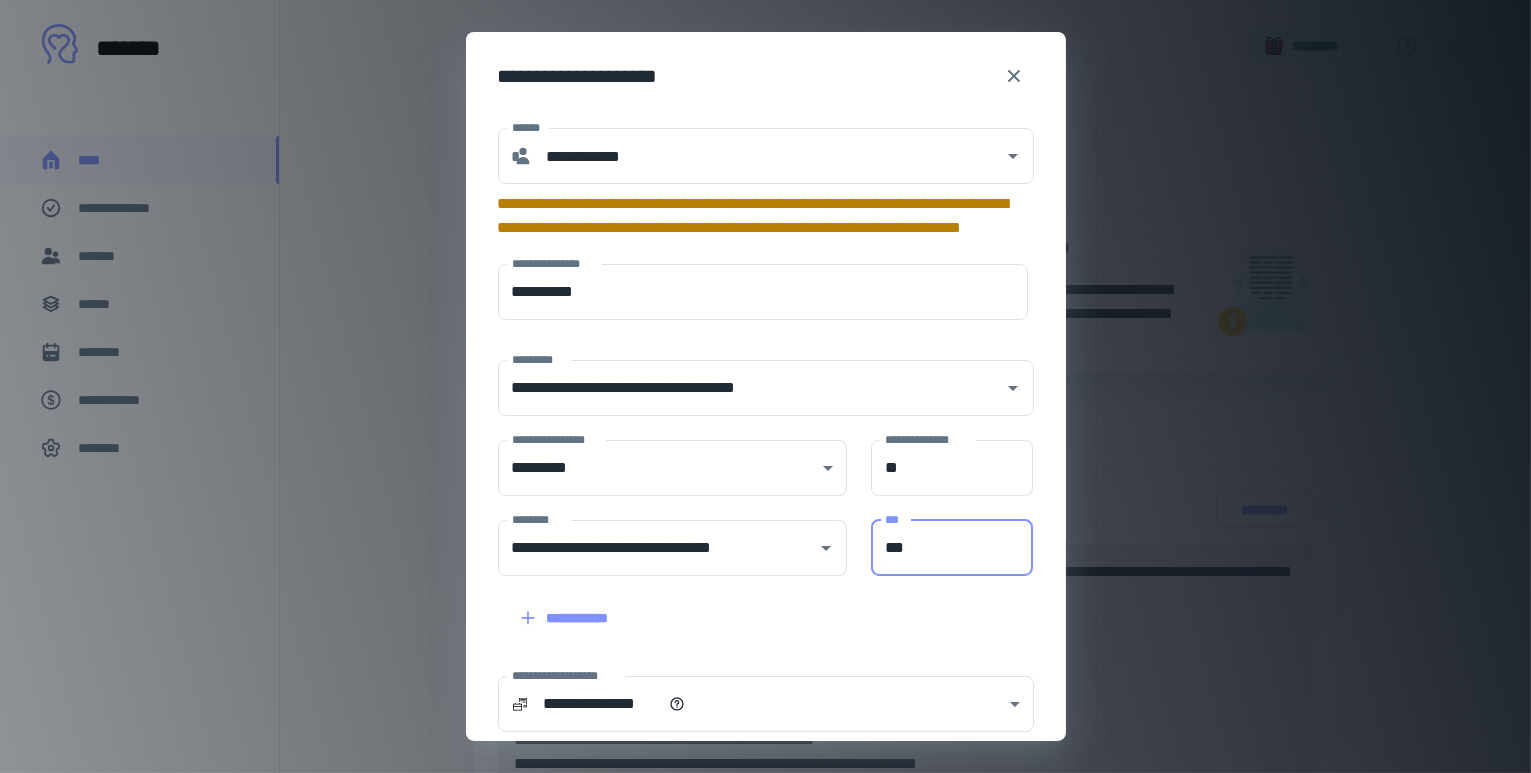 click on "**********" at bounding box center [766, 646] 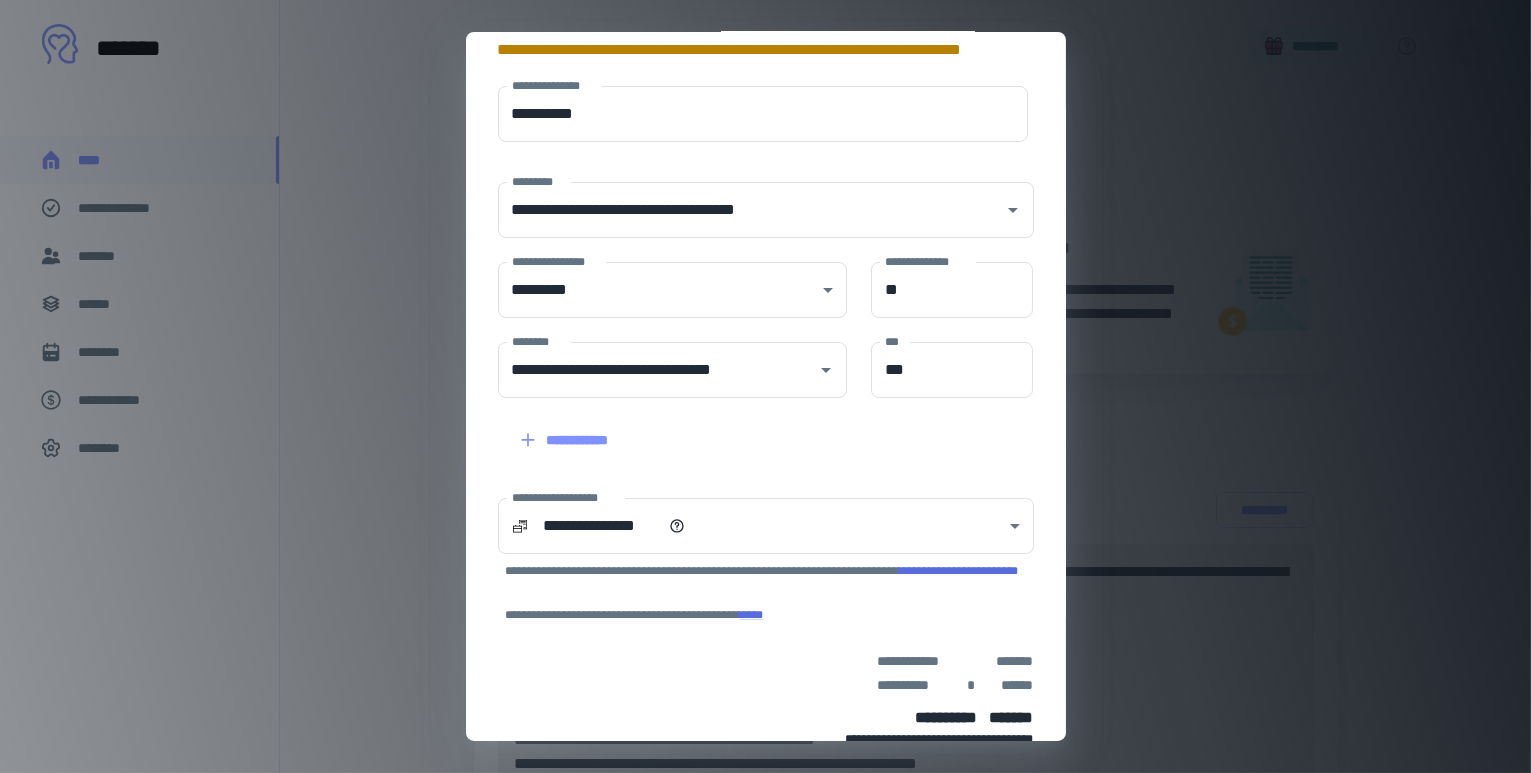 scroll, scrollTop: 182, scrollLeft: 0, axis: vertical 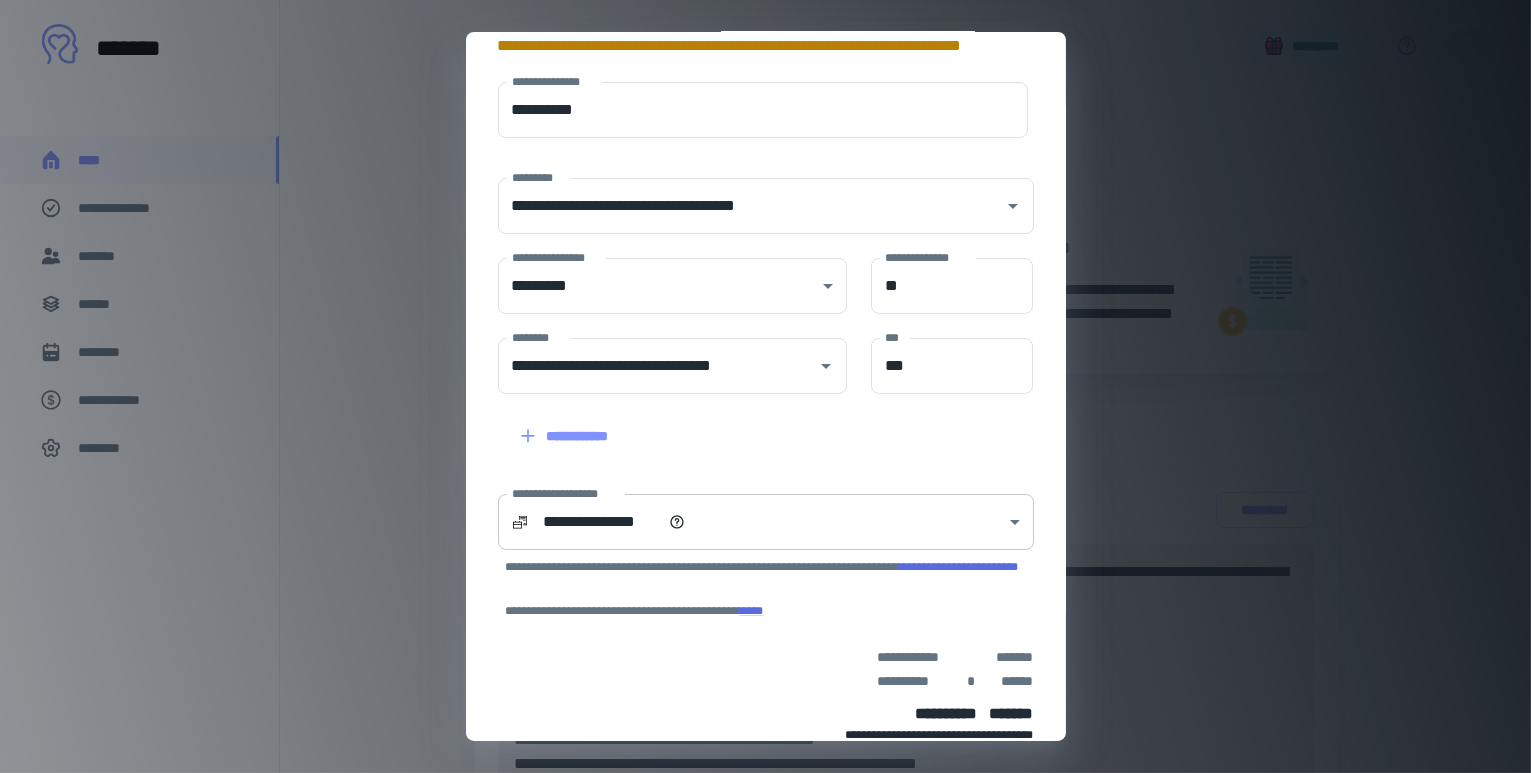 click on "**********" at bounding box center (765, 386) 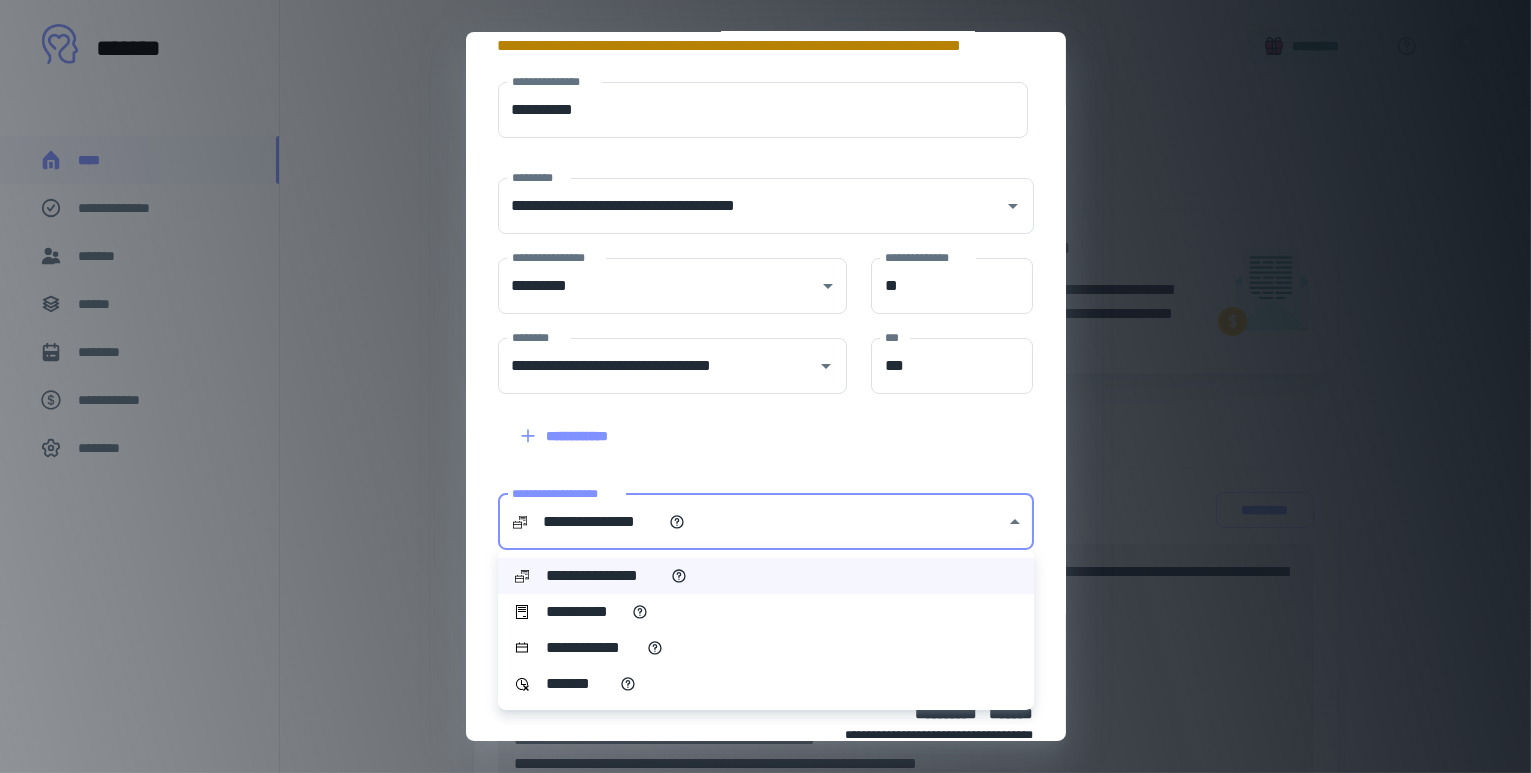 click on "**********" at bounding box center (766, 612) 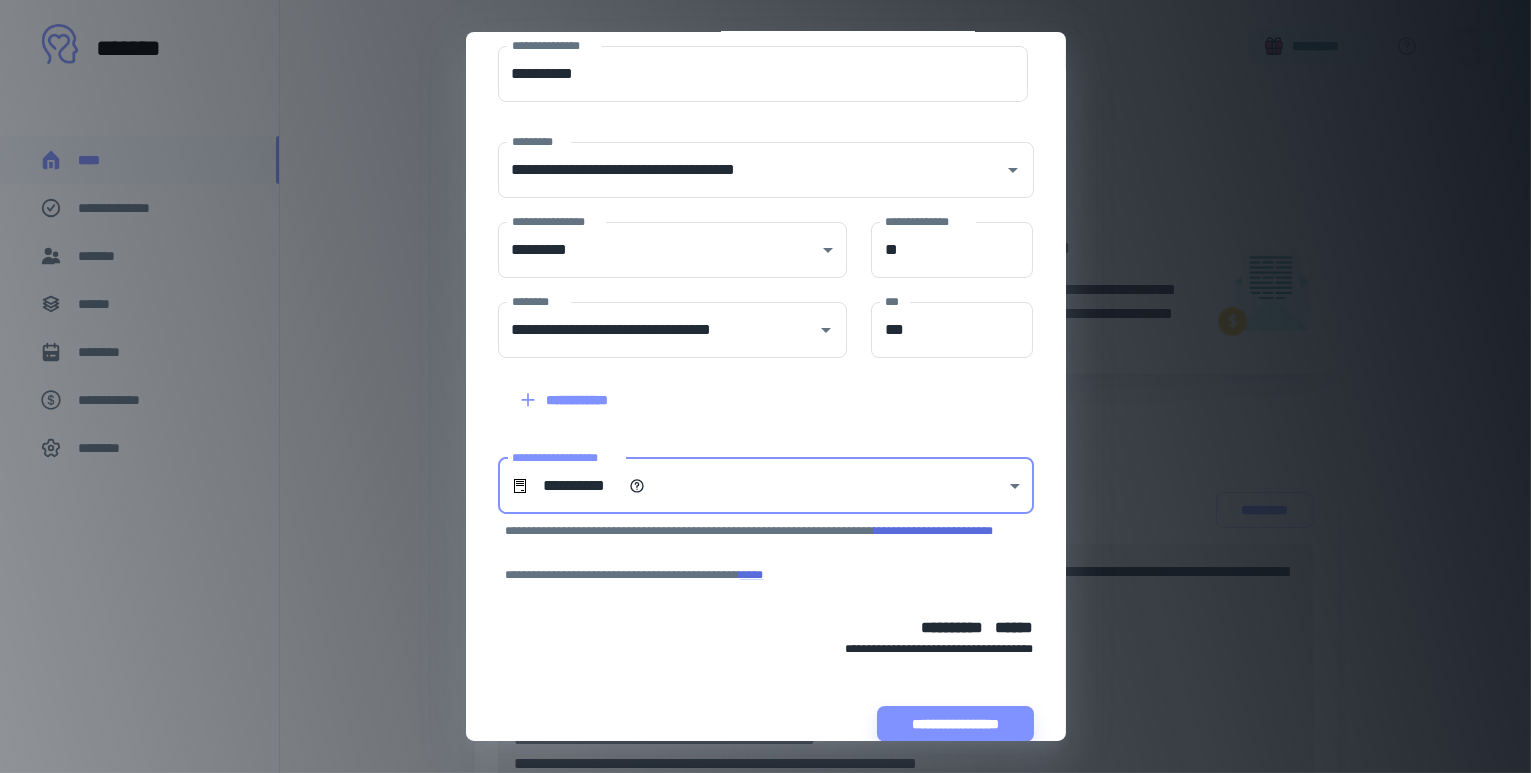 scroll, scrollTop: 250, scrollLeft: 0, axis: vertical 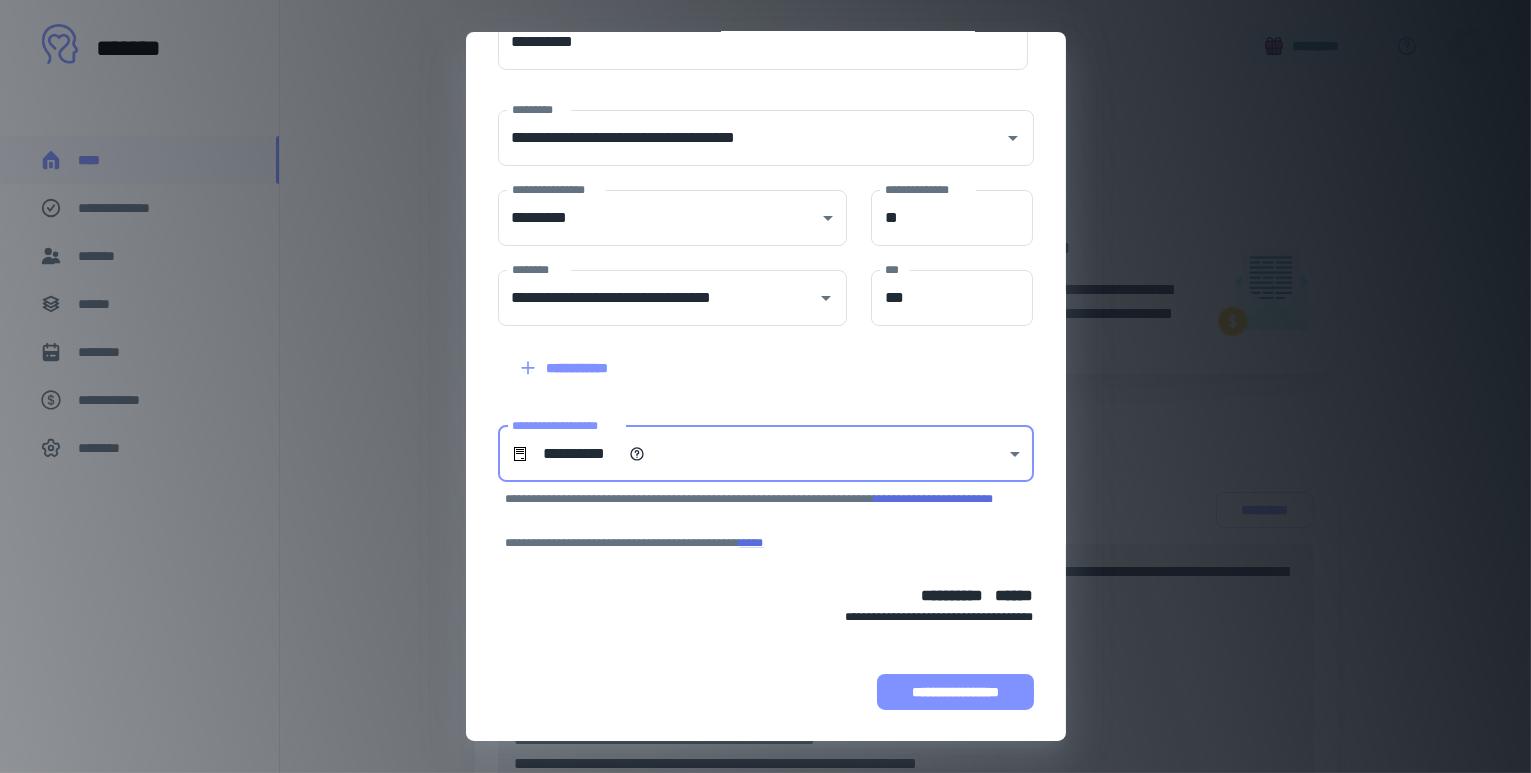 click on "**********" at bounding box center (955, 692) 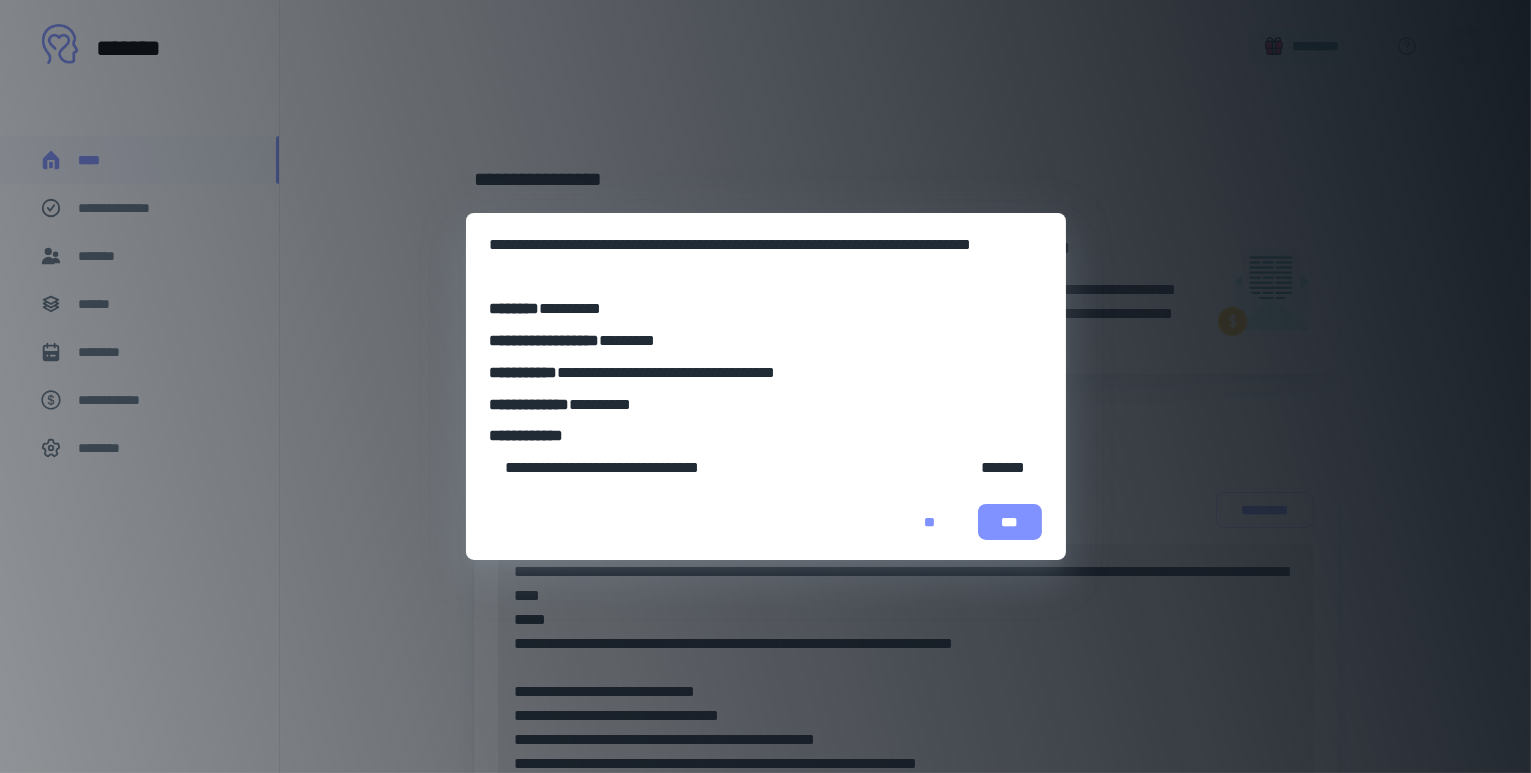 click on "***" at bounding box center (1010, 522) 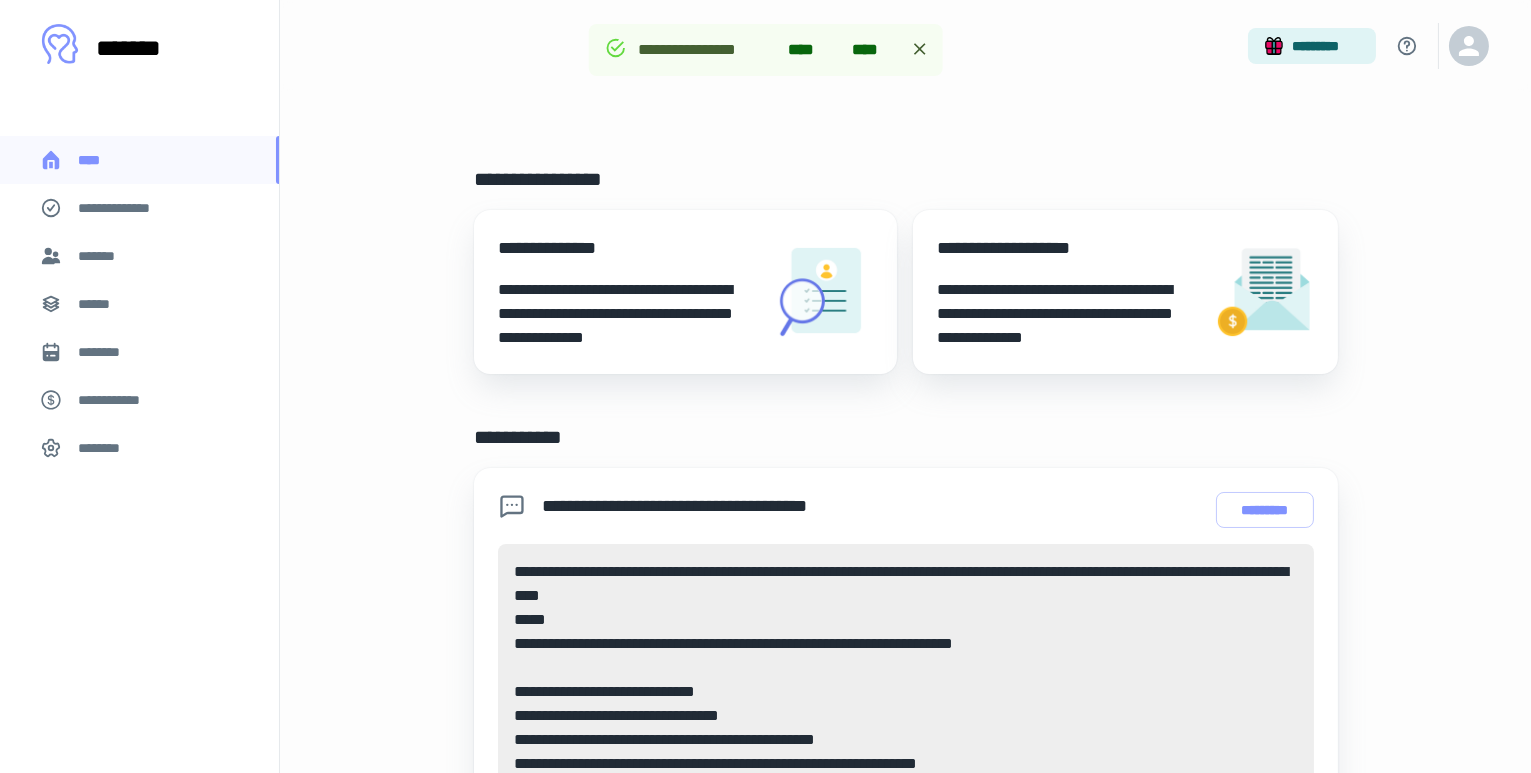 click on "**********" at bounding box center [1067, 314] 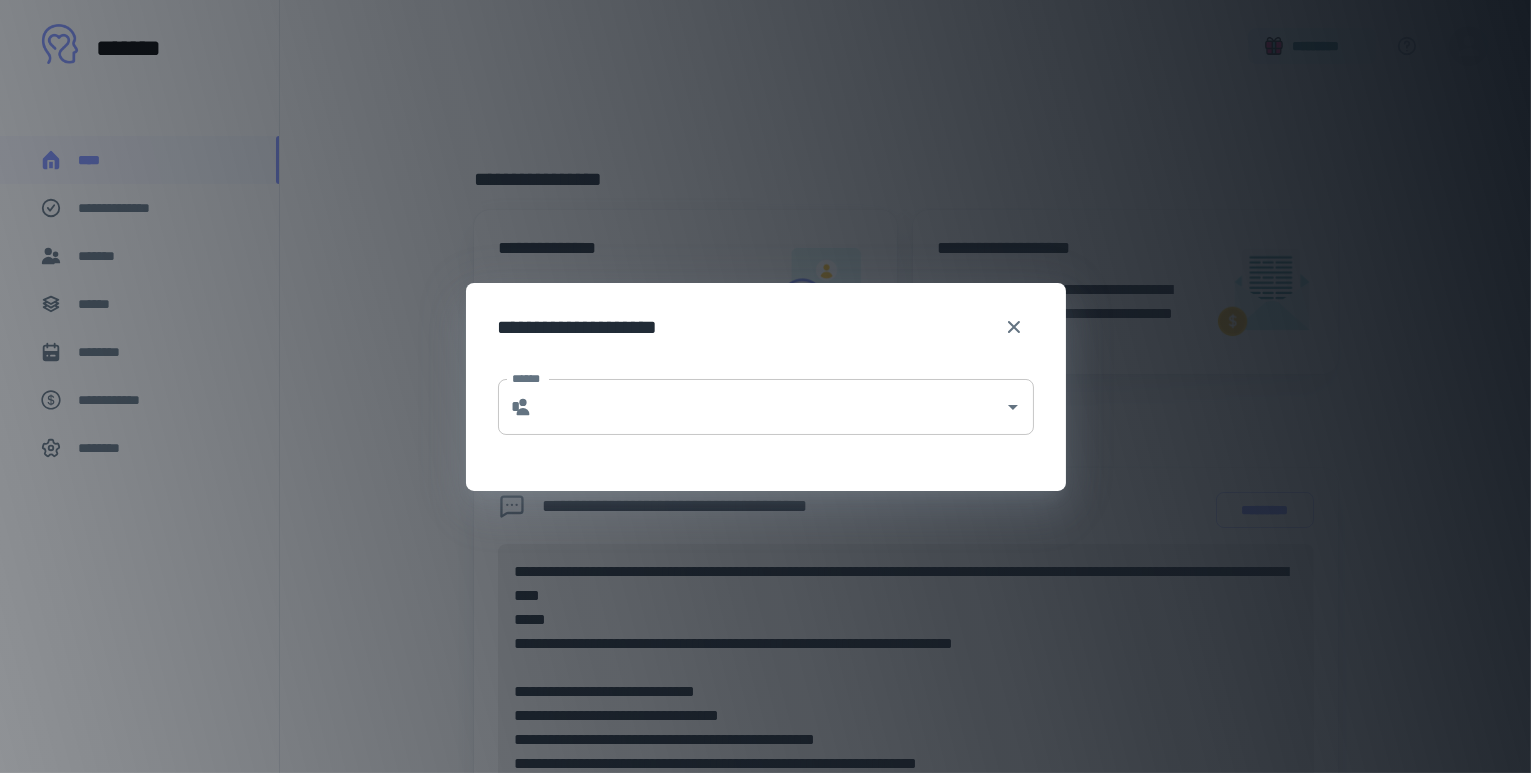 click on "******" at bounding box center [768, 407] 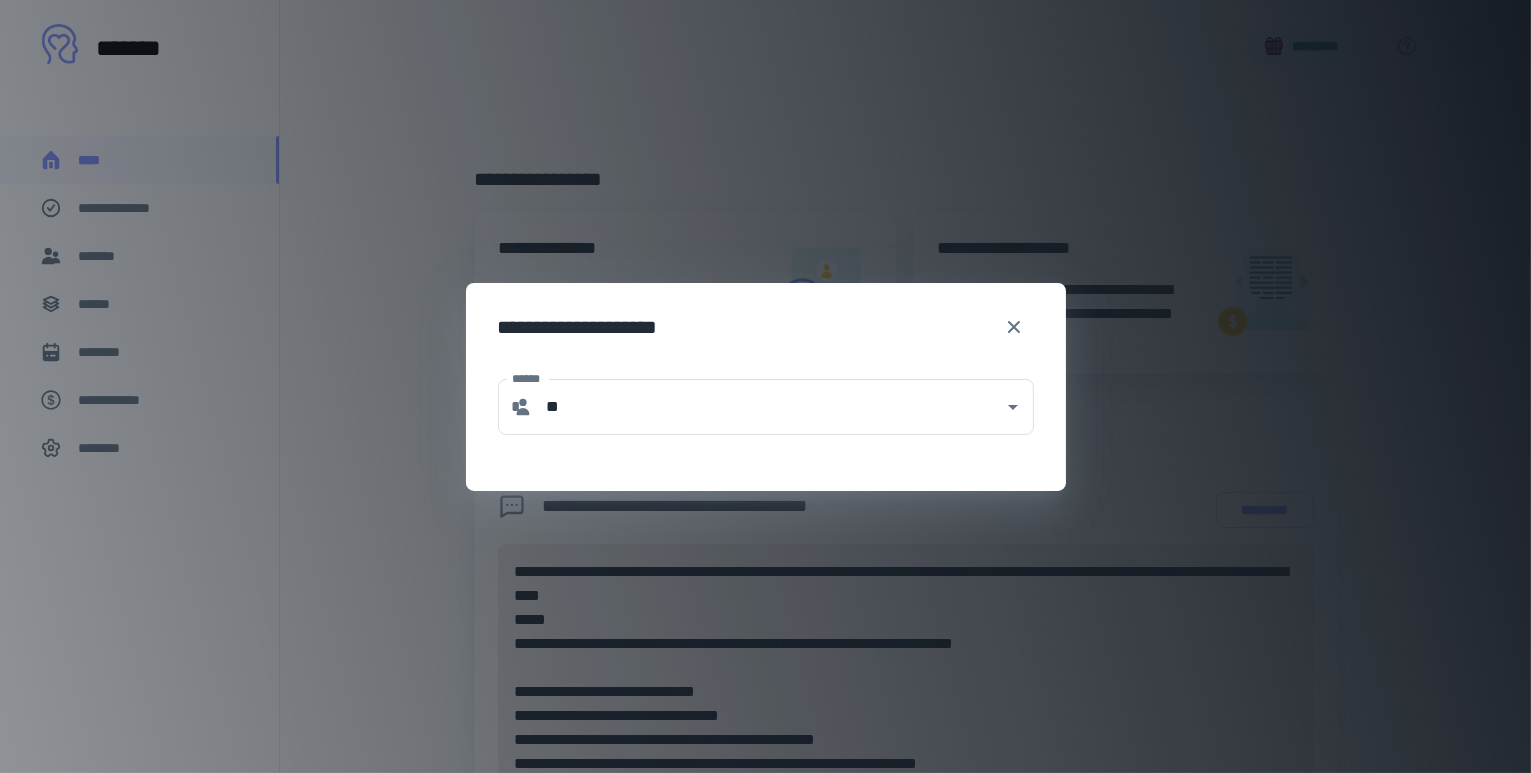 type on "**********" 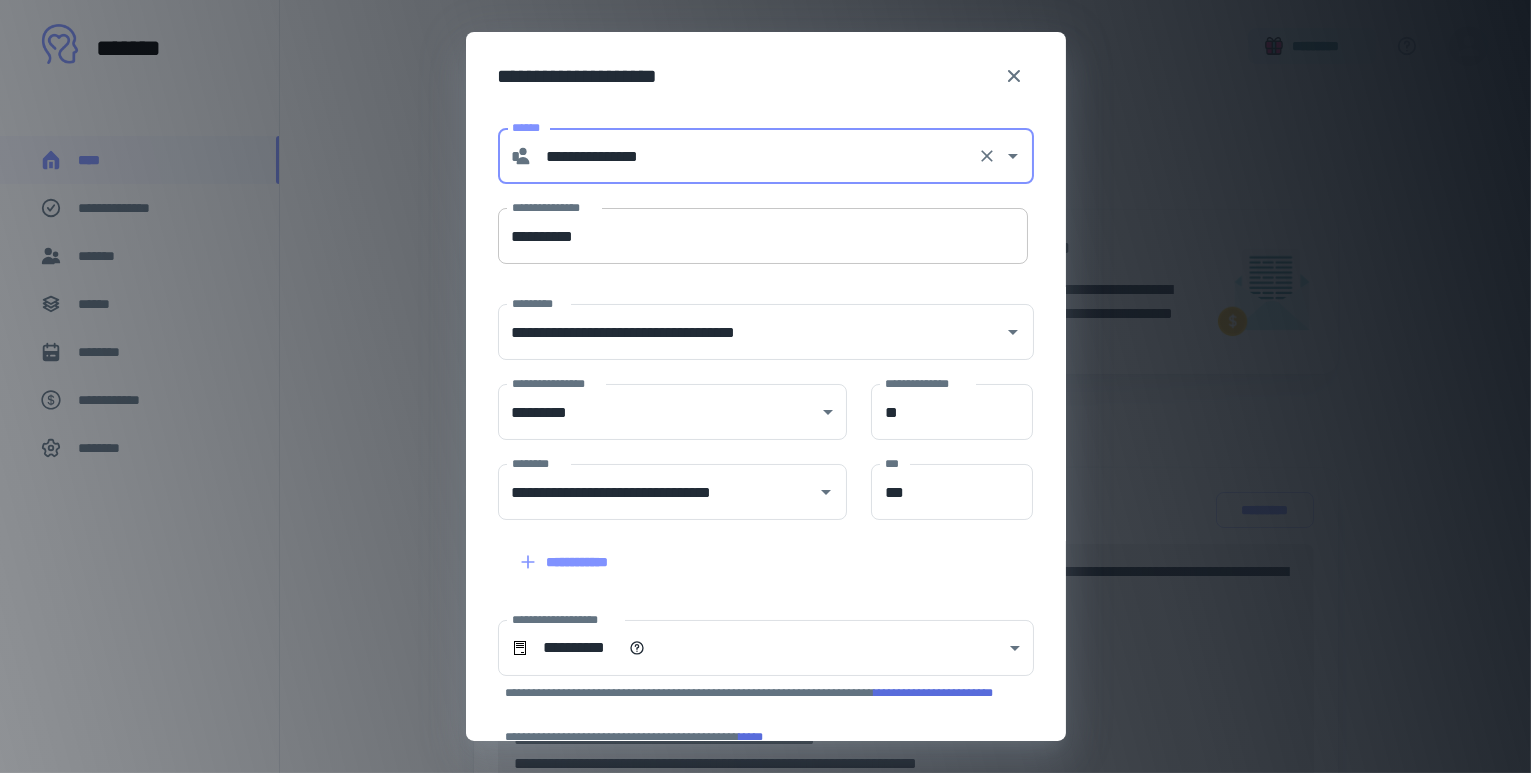 click on "**********" at bounding box center (763, 236) 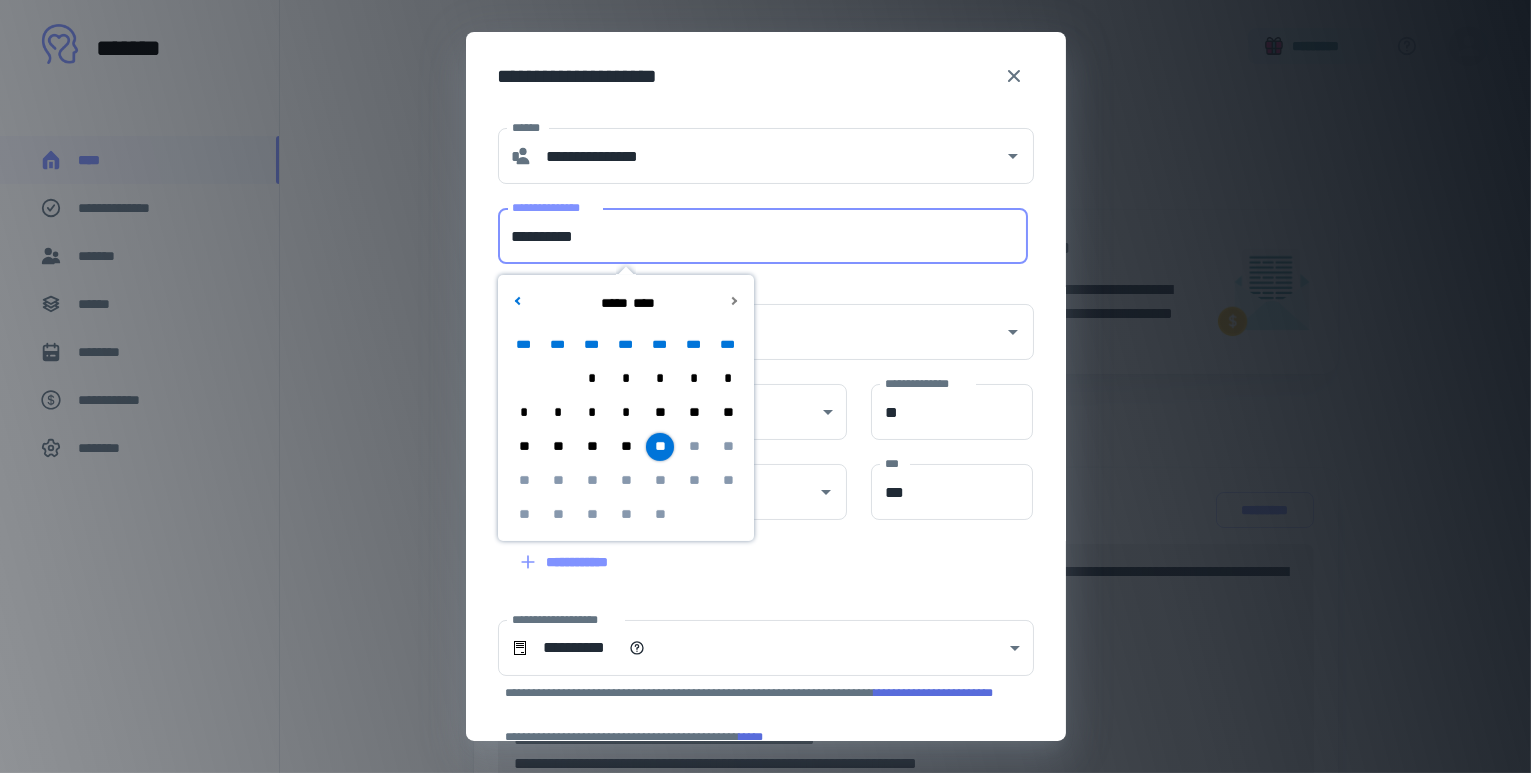 click on "**" at bounding box center (625, 447) 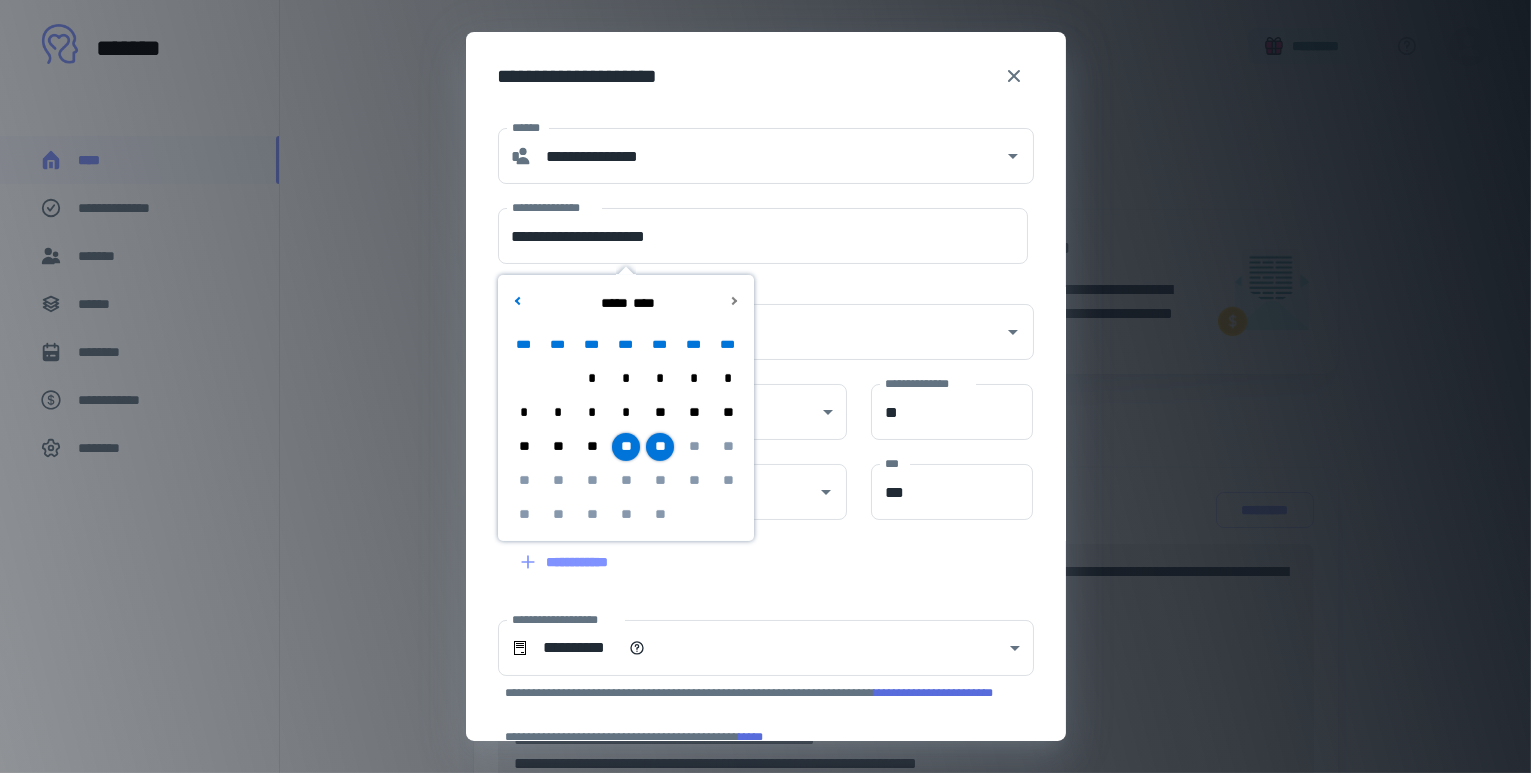 click on "**" at bounding box center [693, 447] 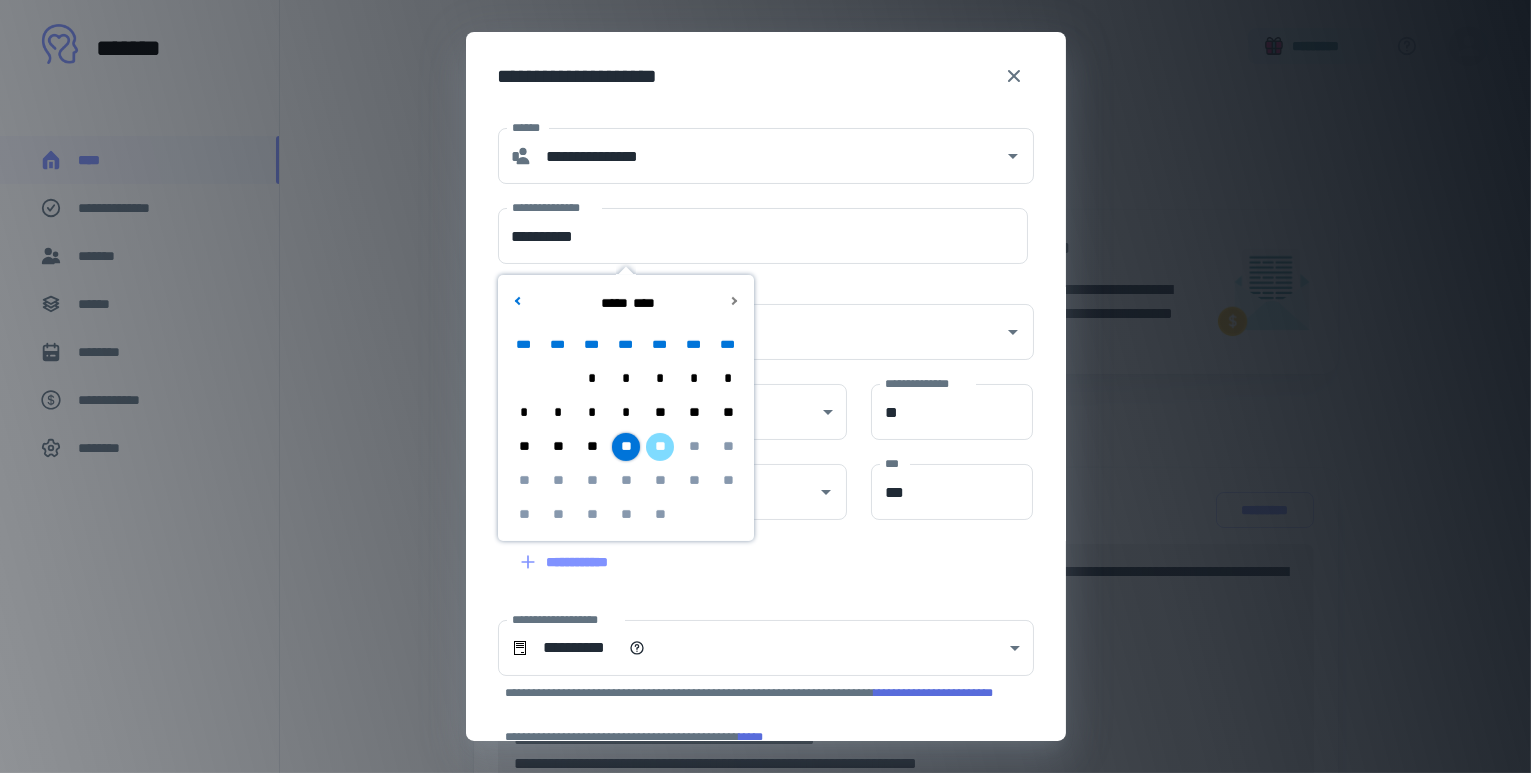 click on "**********" at bounding box center [754, 320] 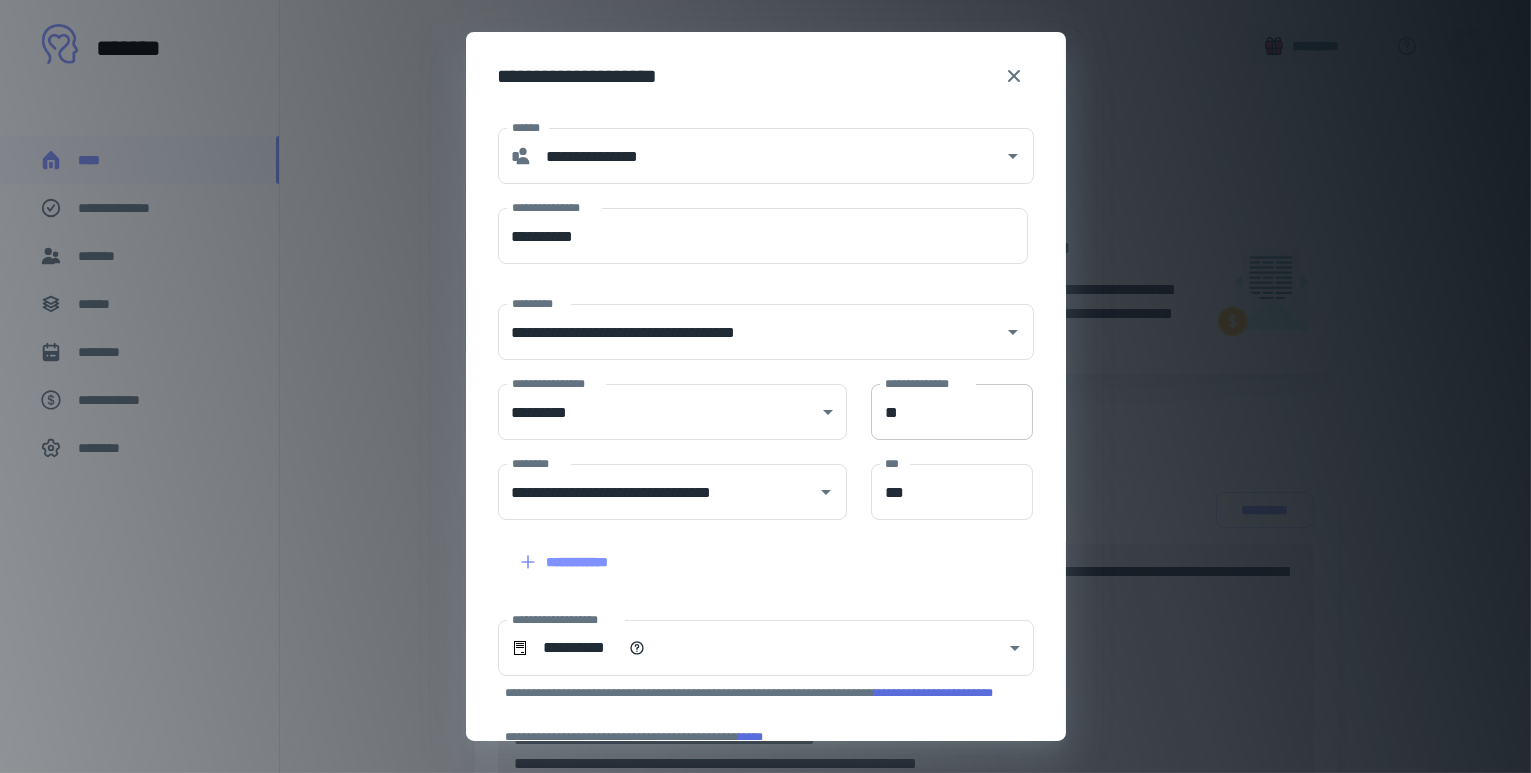 click on "**" at bounding box center (952, 412) 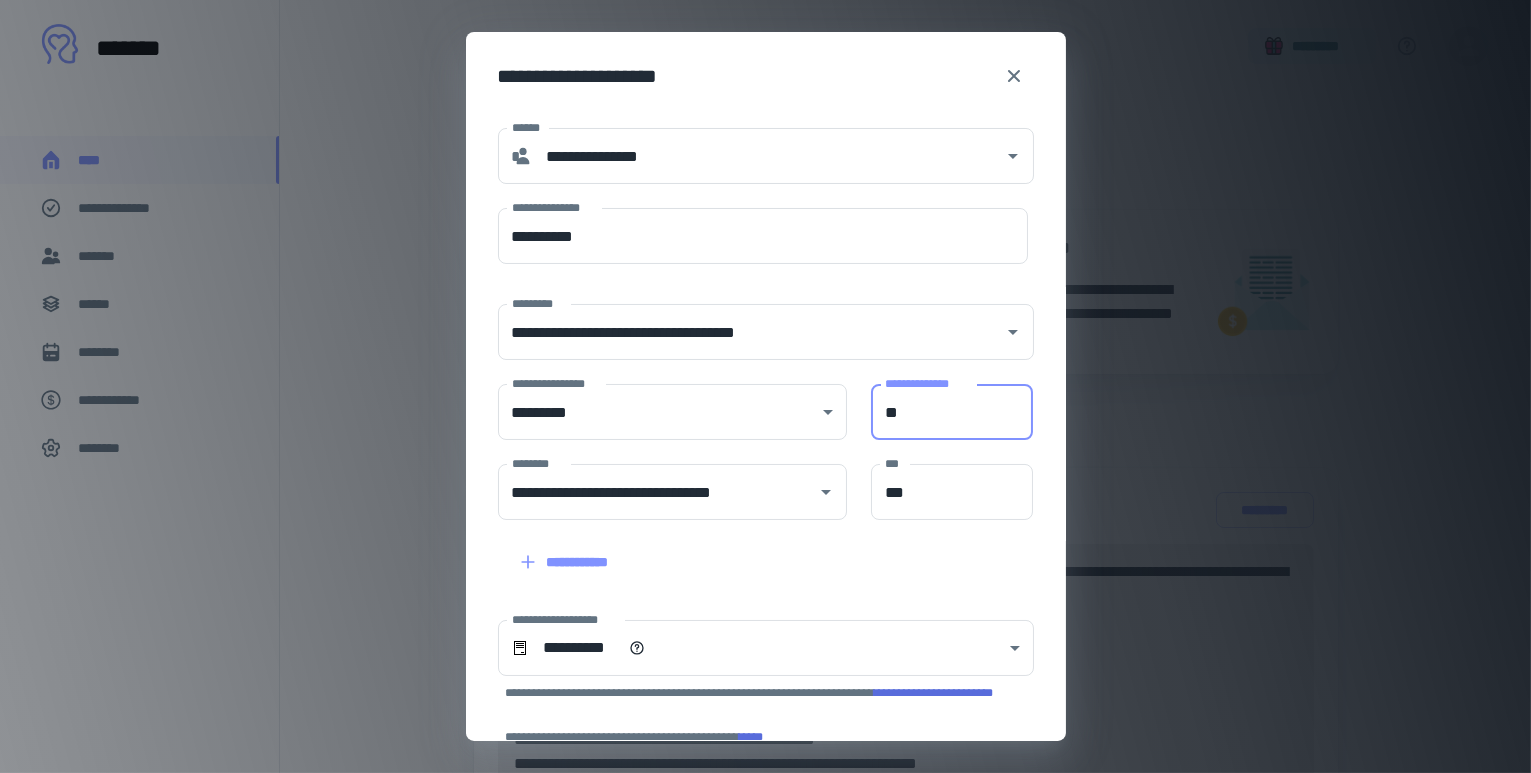 click on "**" at bounding box center [952, 412] 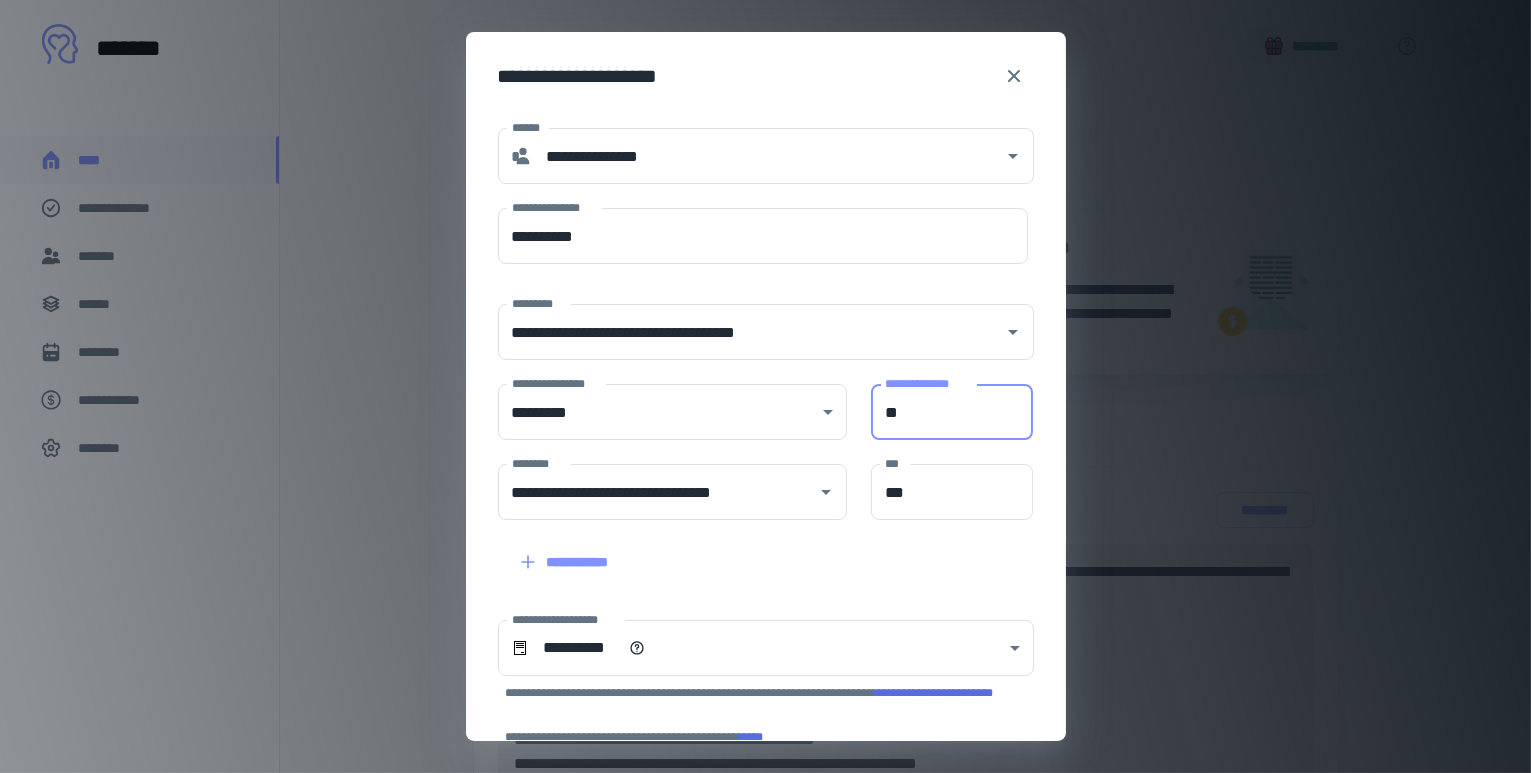 type on "**" 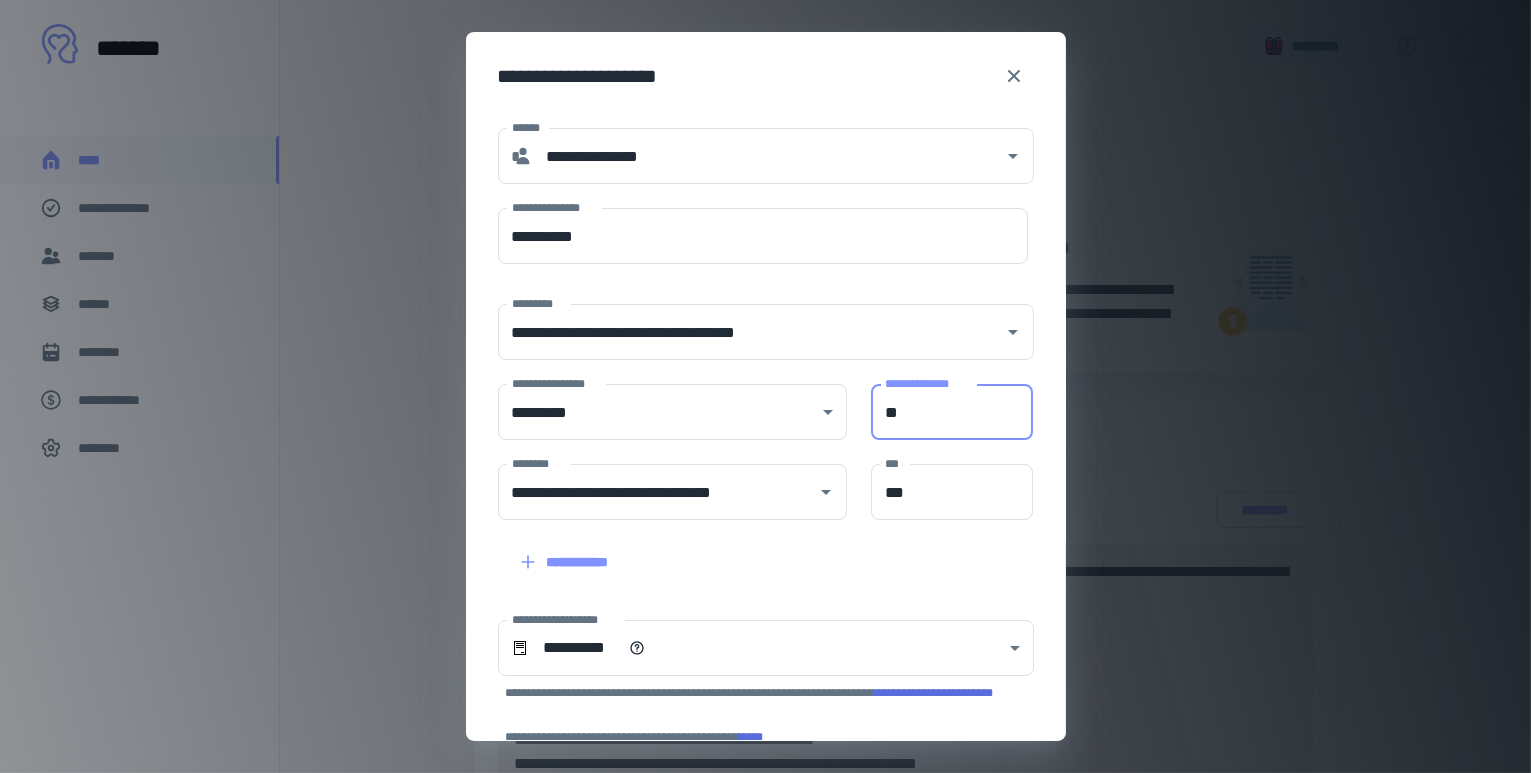click on "**********" at bounding box center [754, 550] 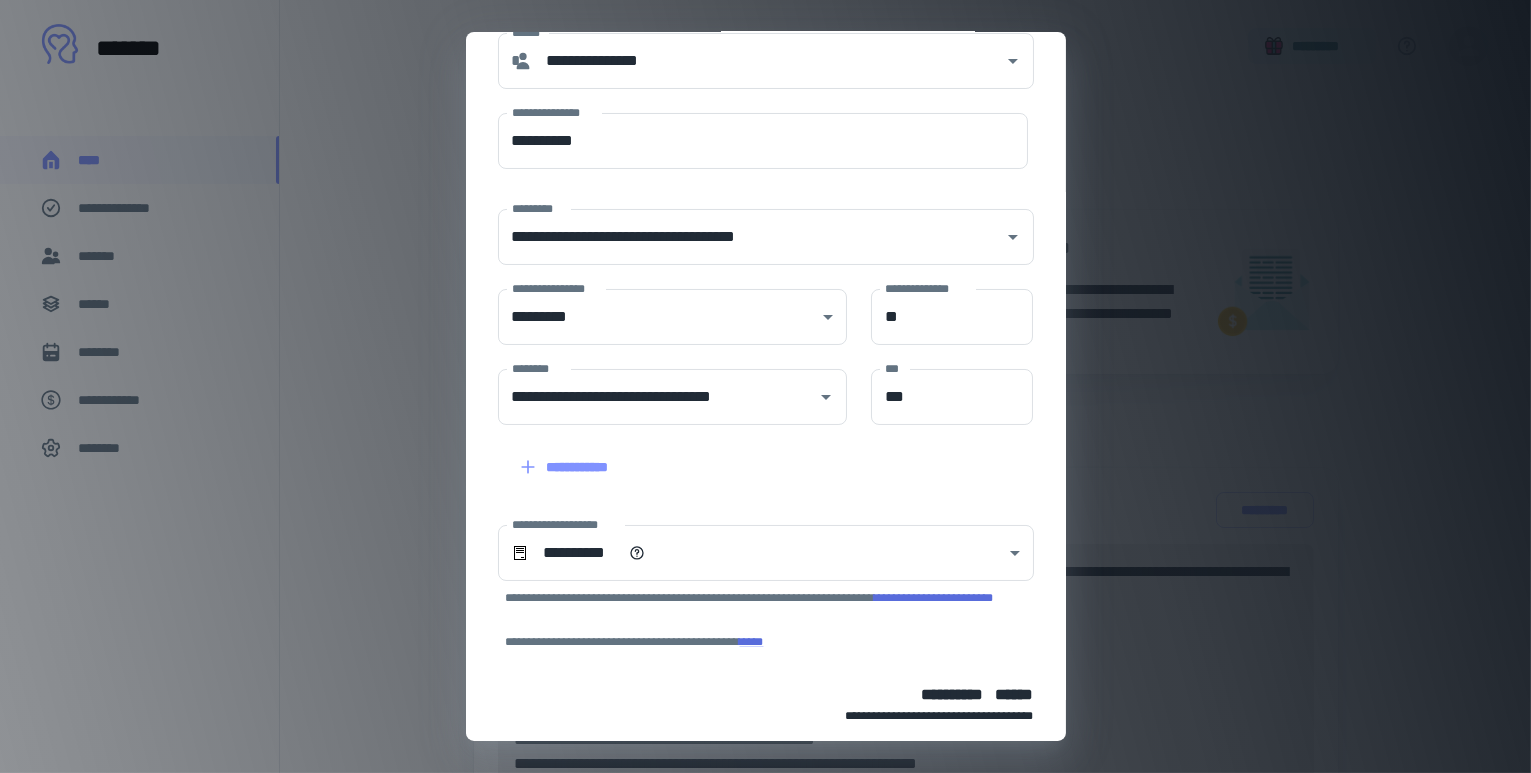 scroll, scrollTop: 194, scrollLeft: 0, axis: vertical 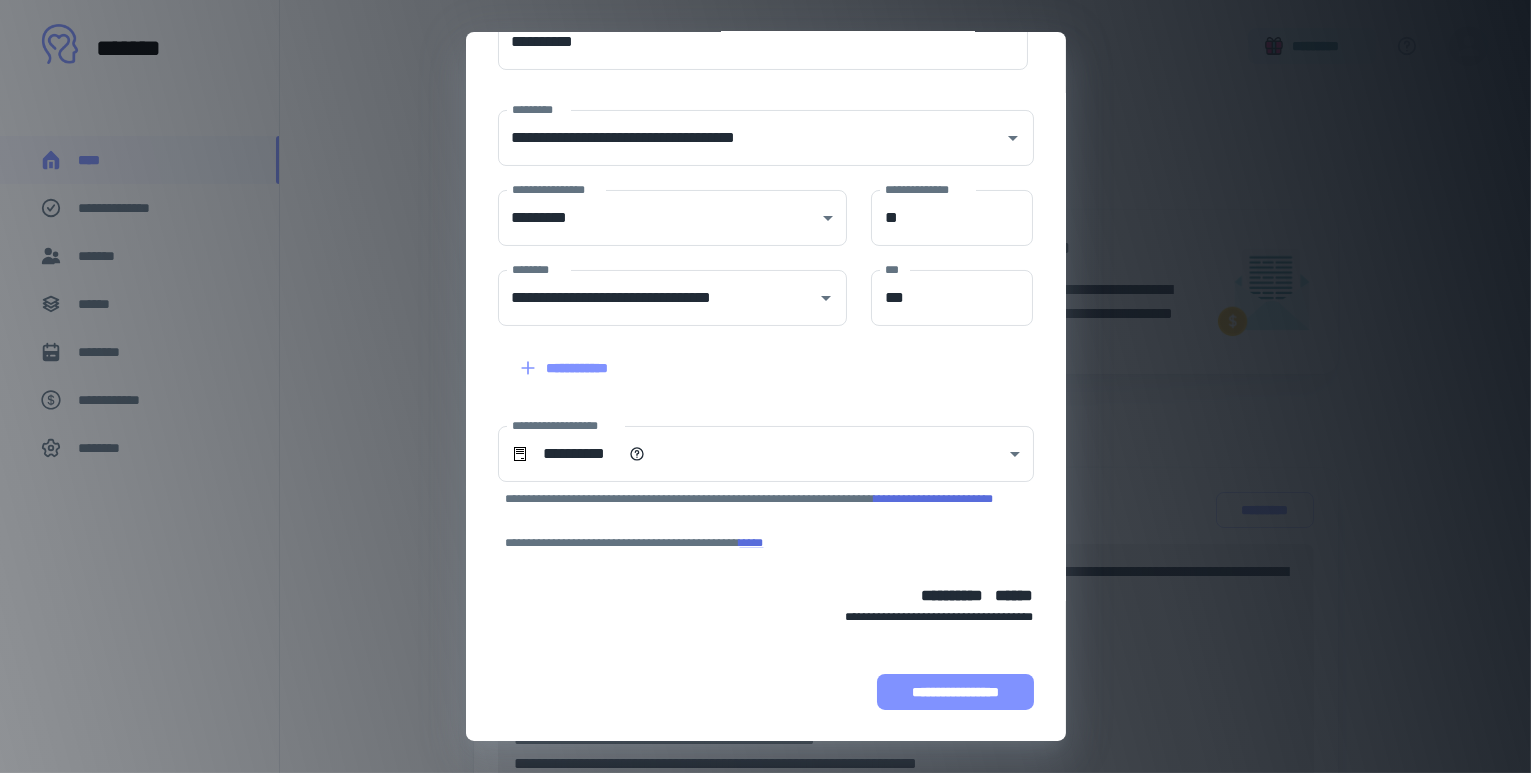 click on "**********" at bounding box center (955, 692) 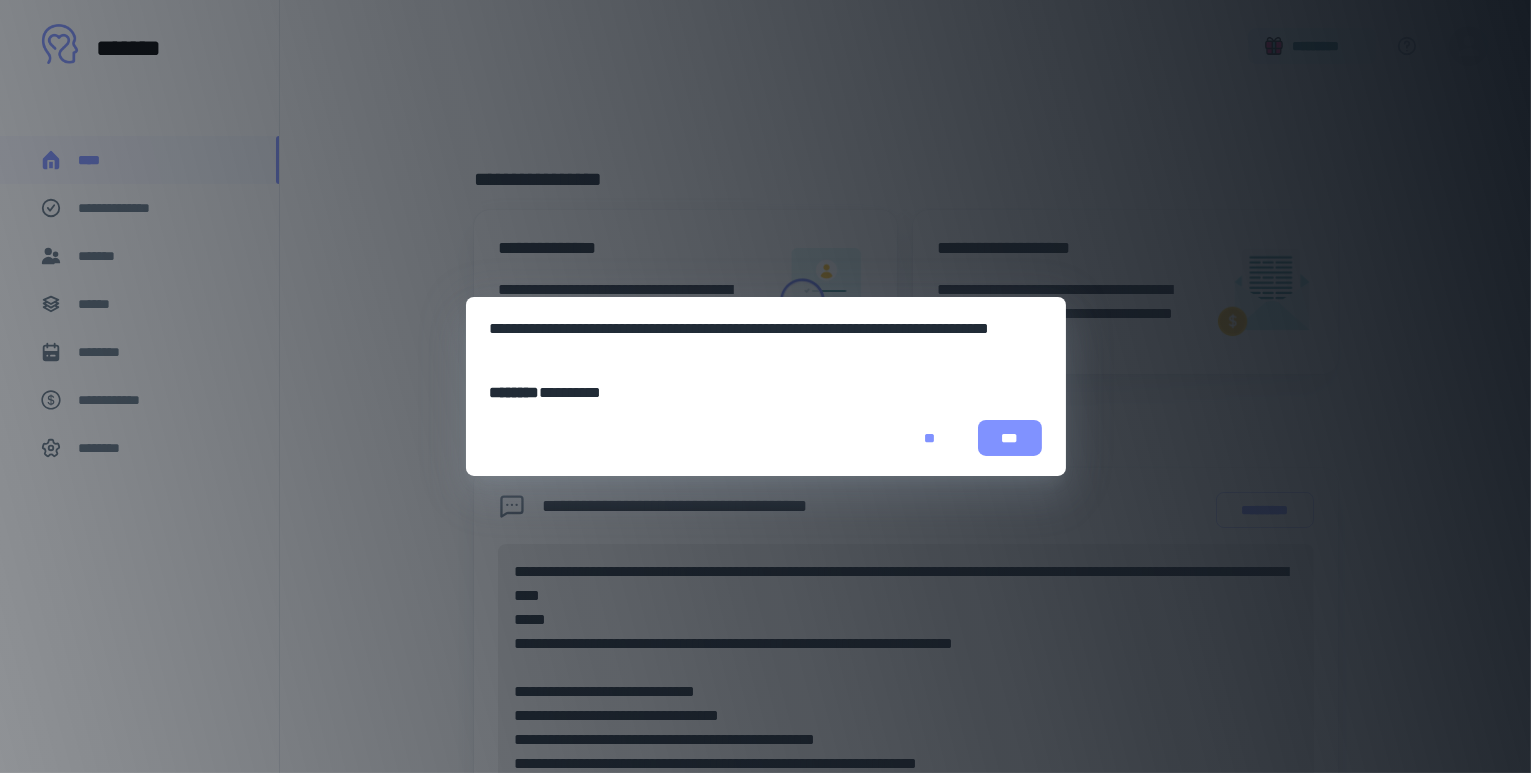 click on "***" at bounding box center [1010, 438] 